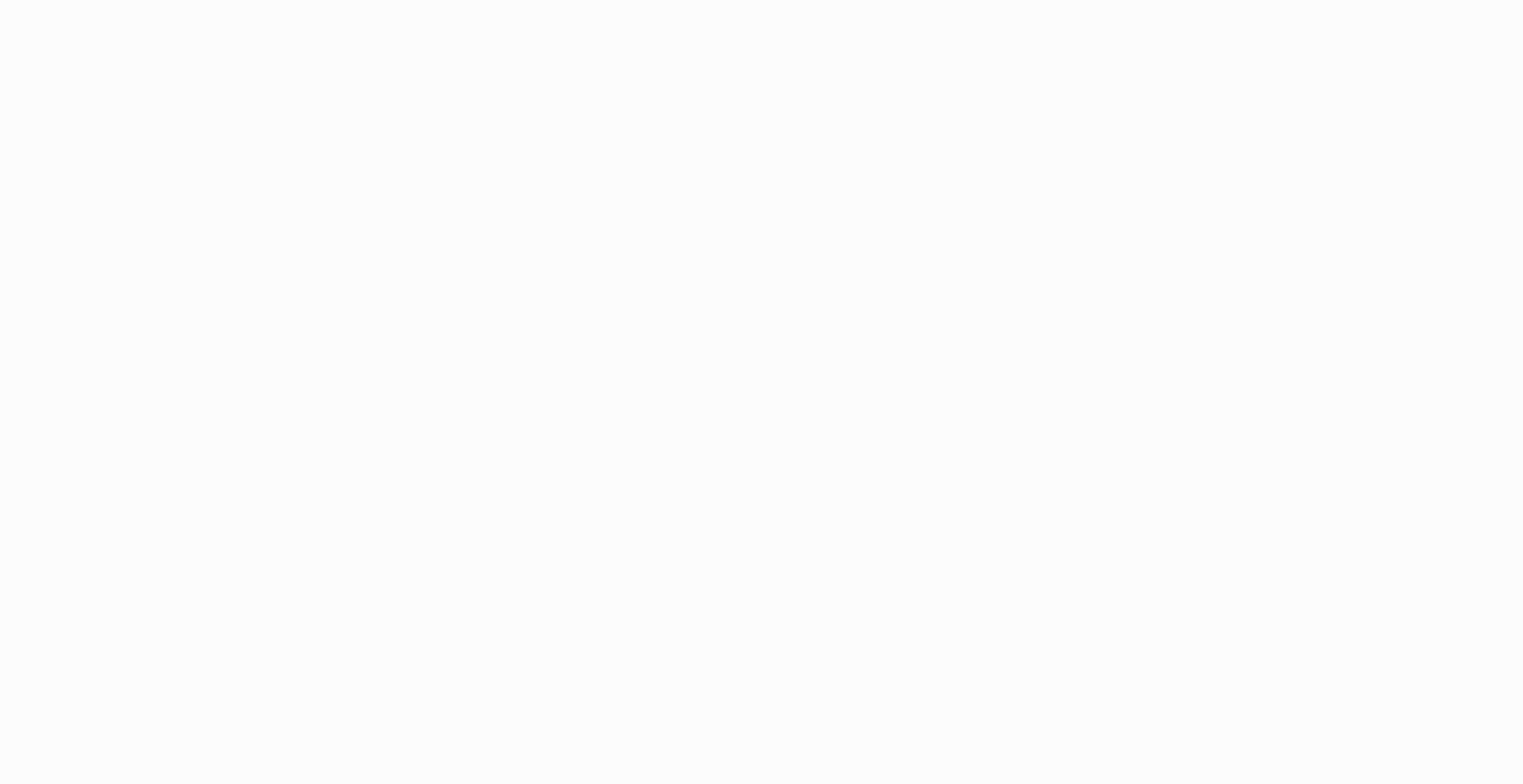 scroll, scrollTop: 0, scrollLeft: 0, axis: both 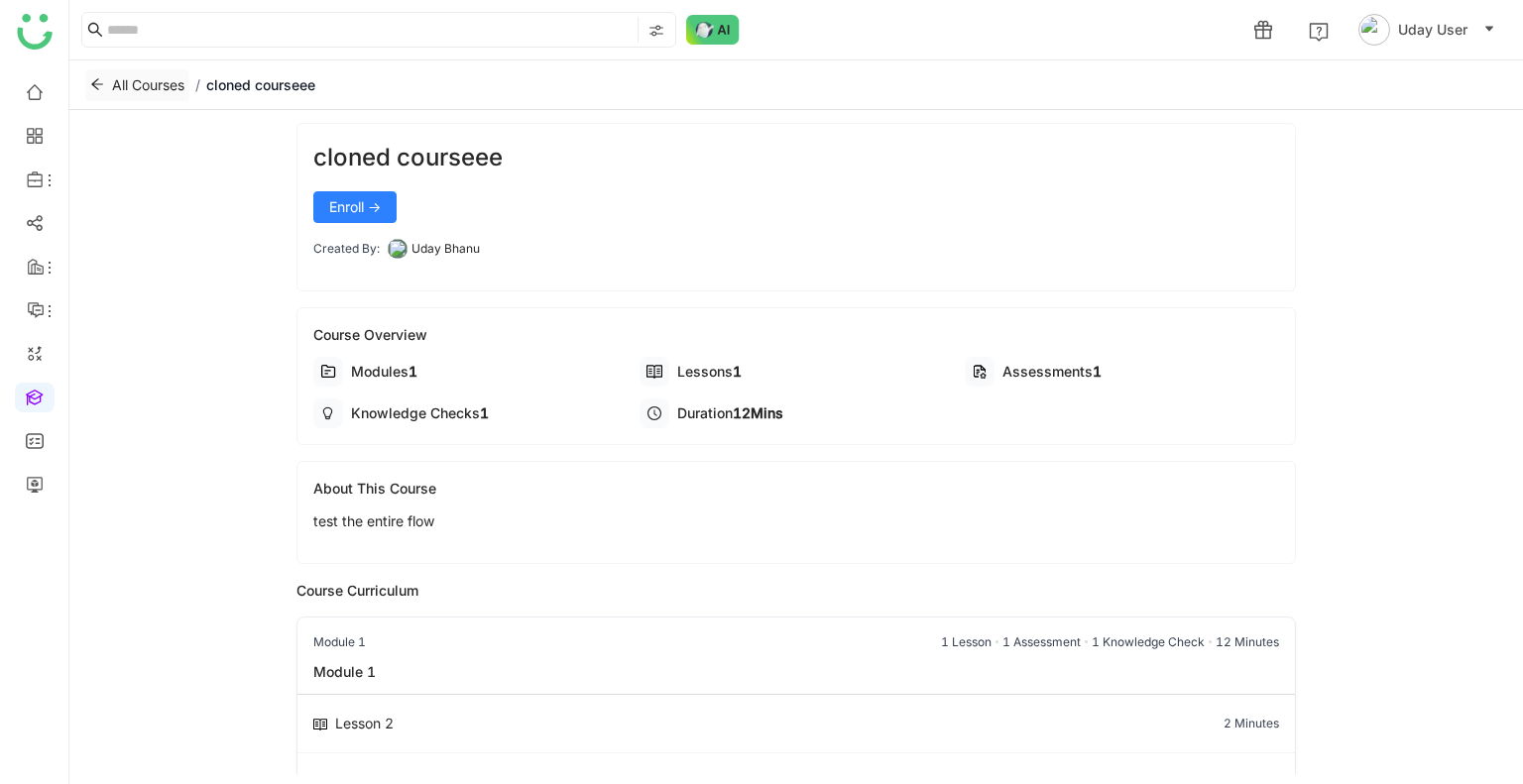 click on "All Courses" 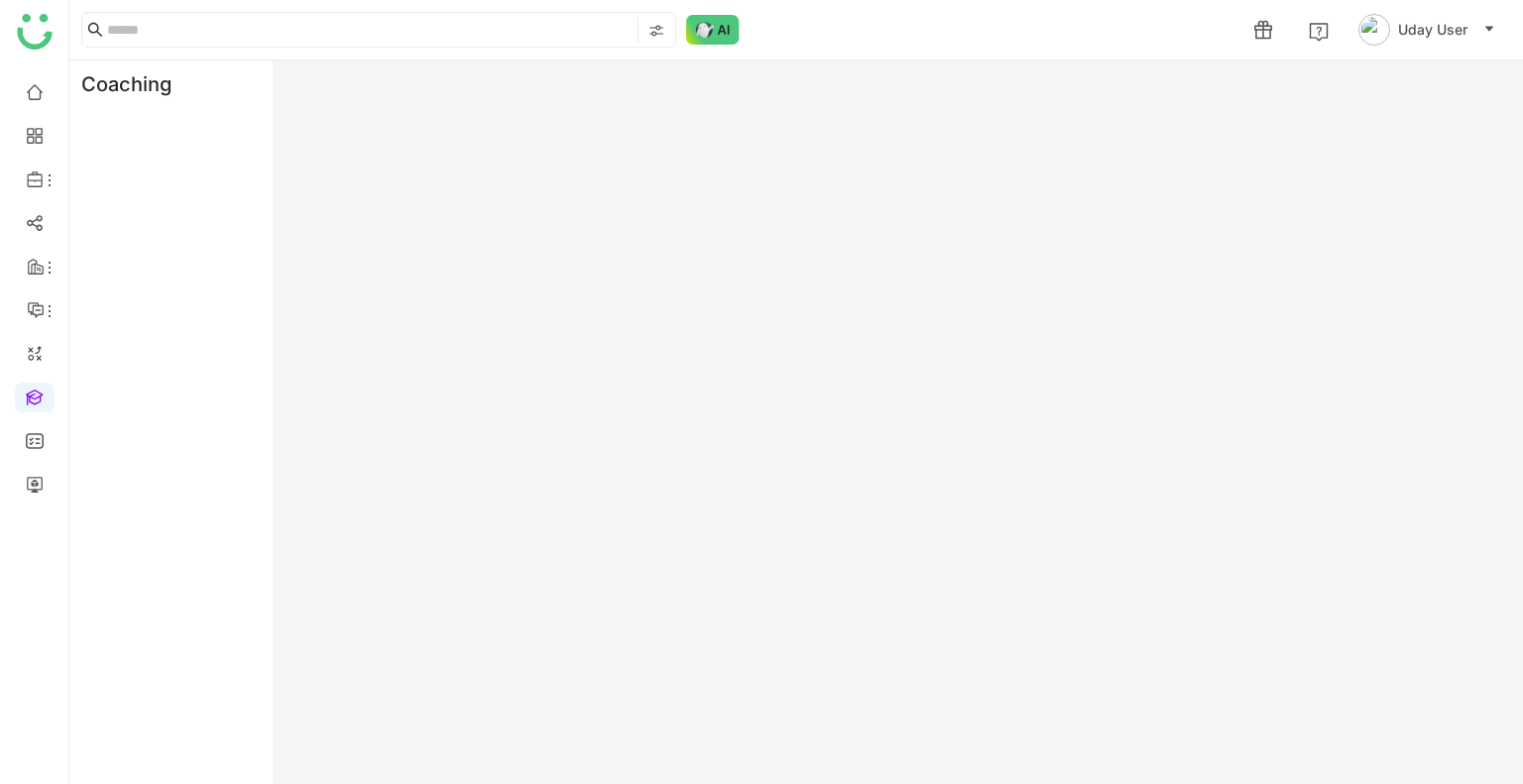 click on "Coaching" 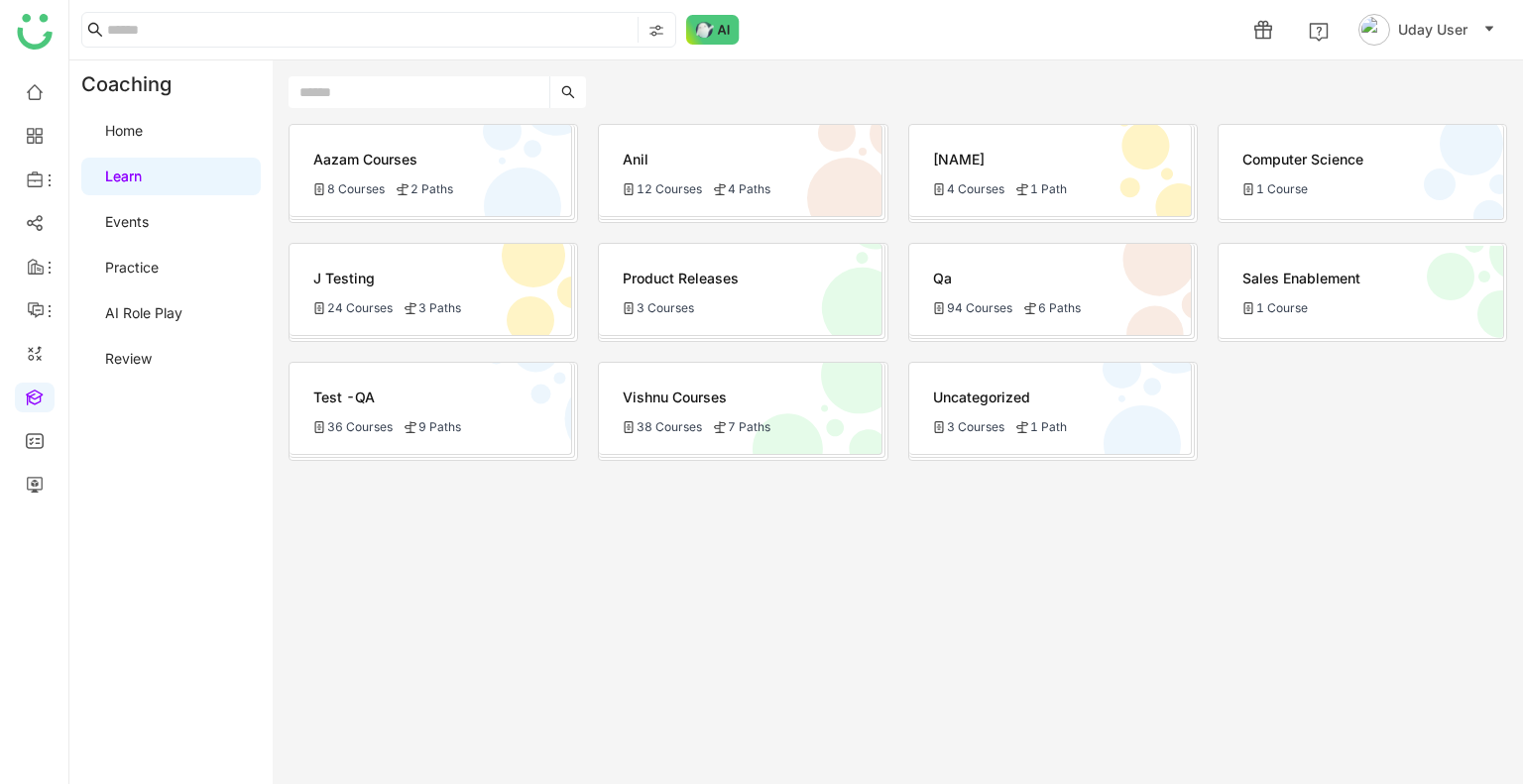 click on "36 Courses" 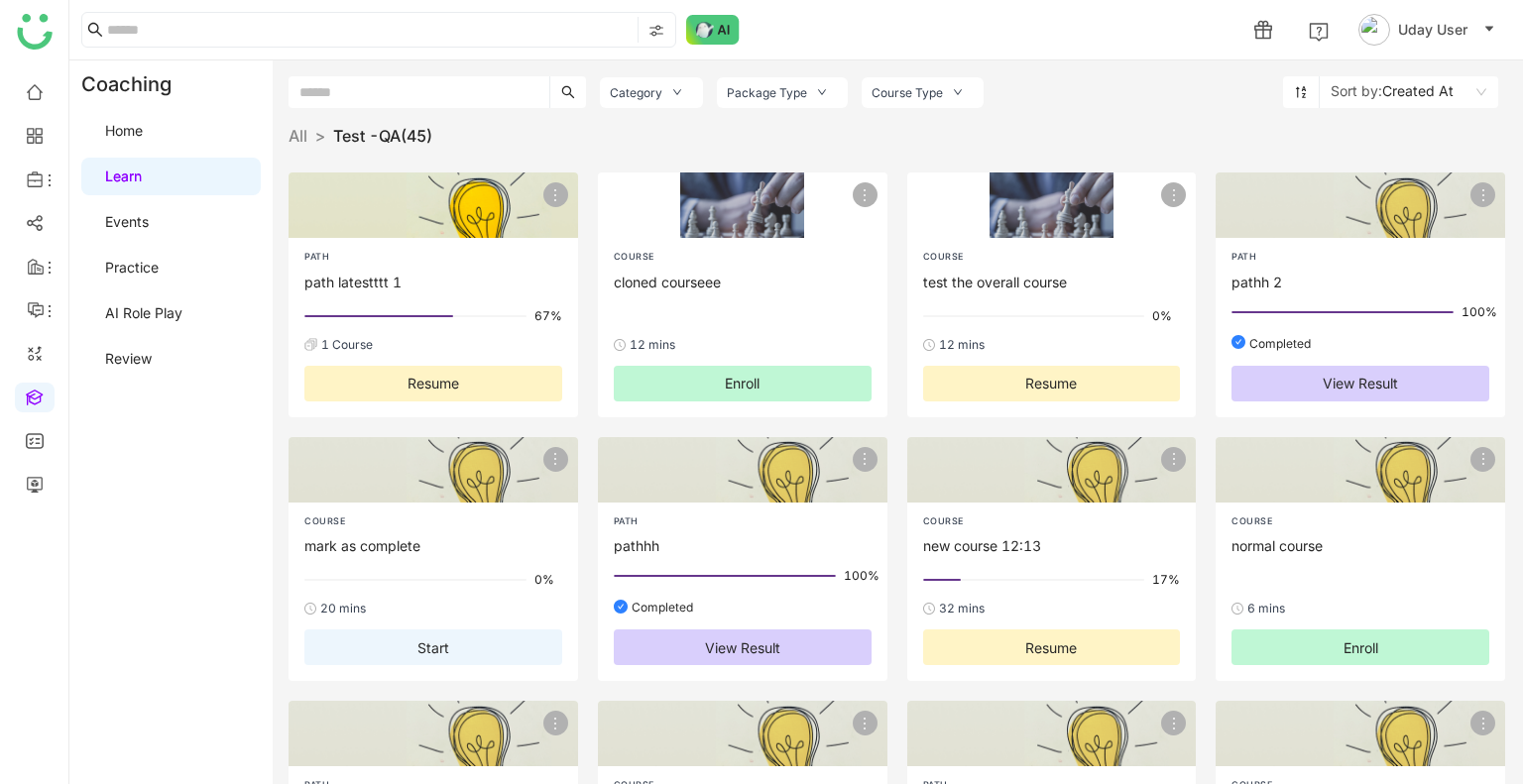 click on "Resume" 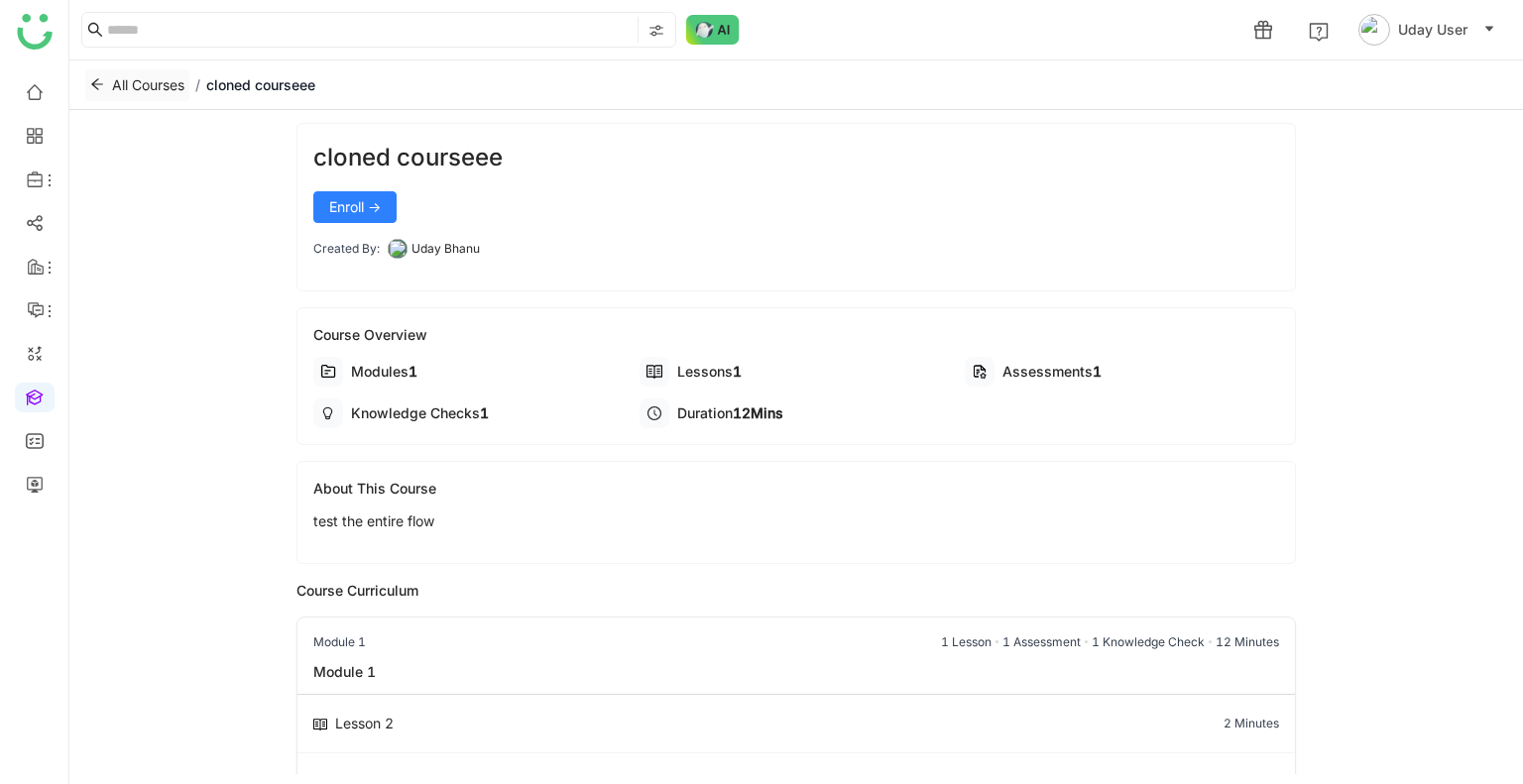 click on "All Courses" 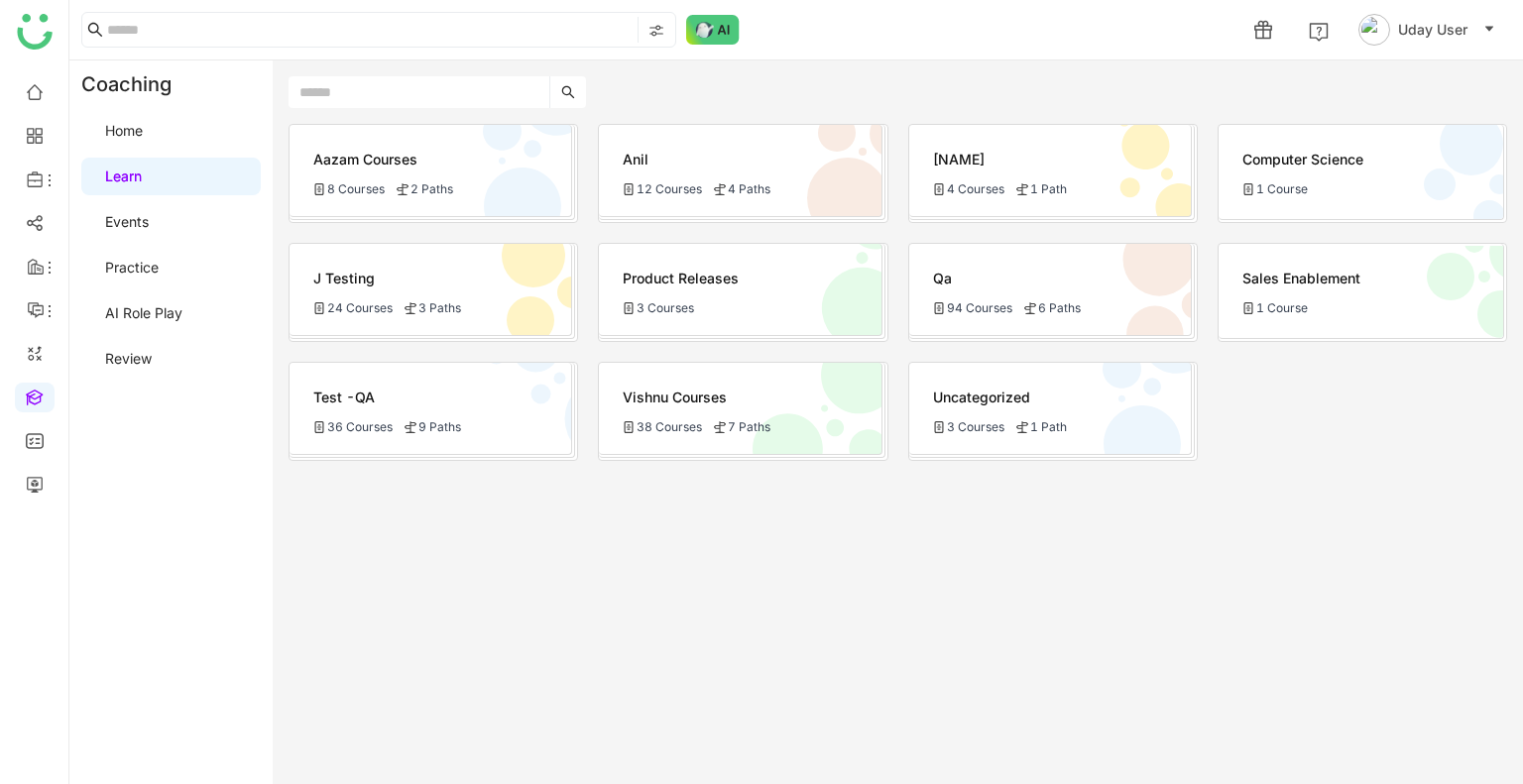 click on "36 Courses
9 Paths" 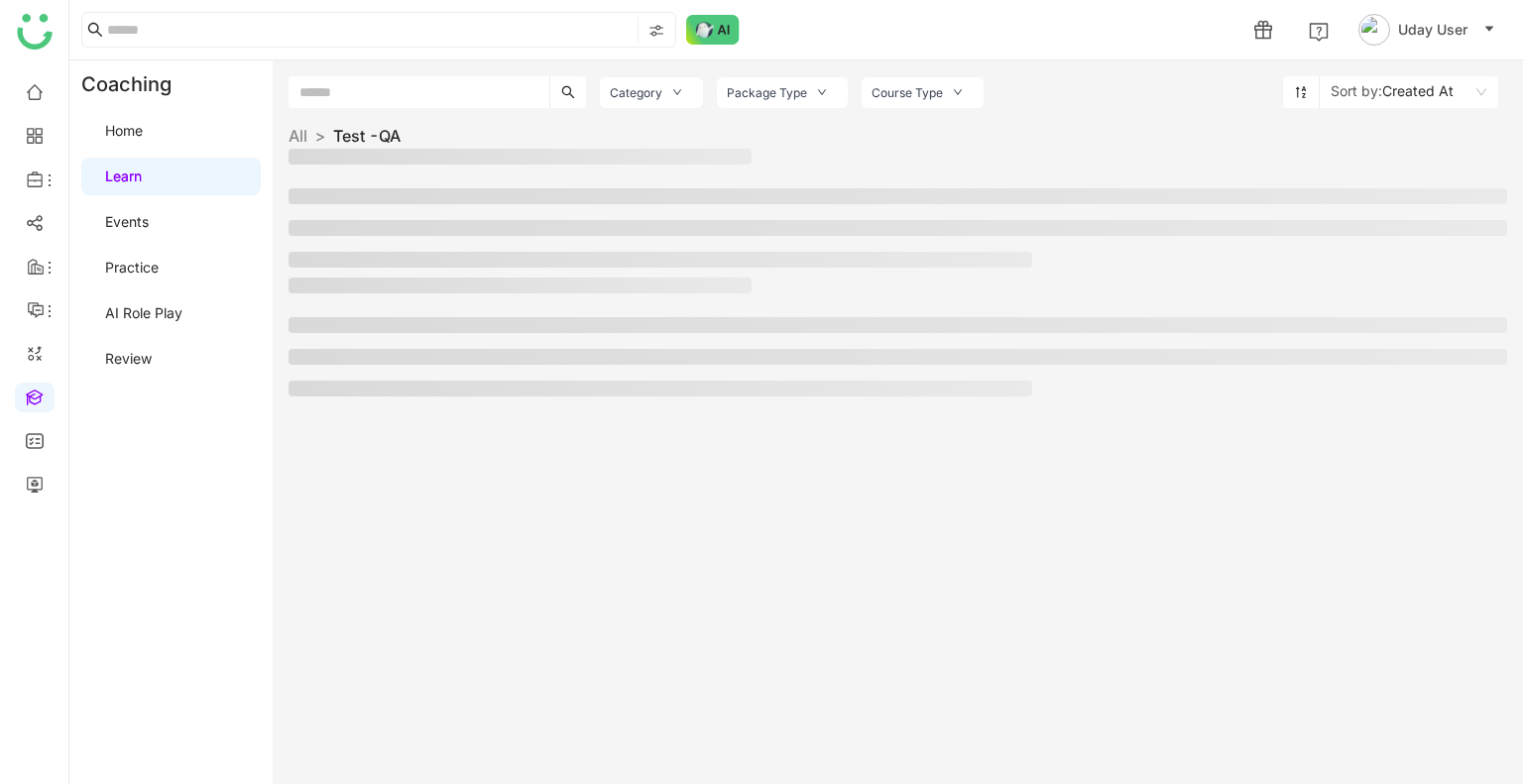click on "Category Package Type Course Type Sort by:  Created At  All  >   Test -QA   >" 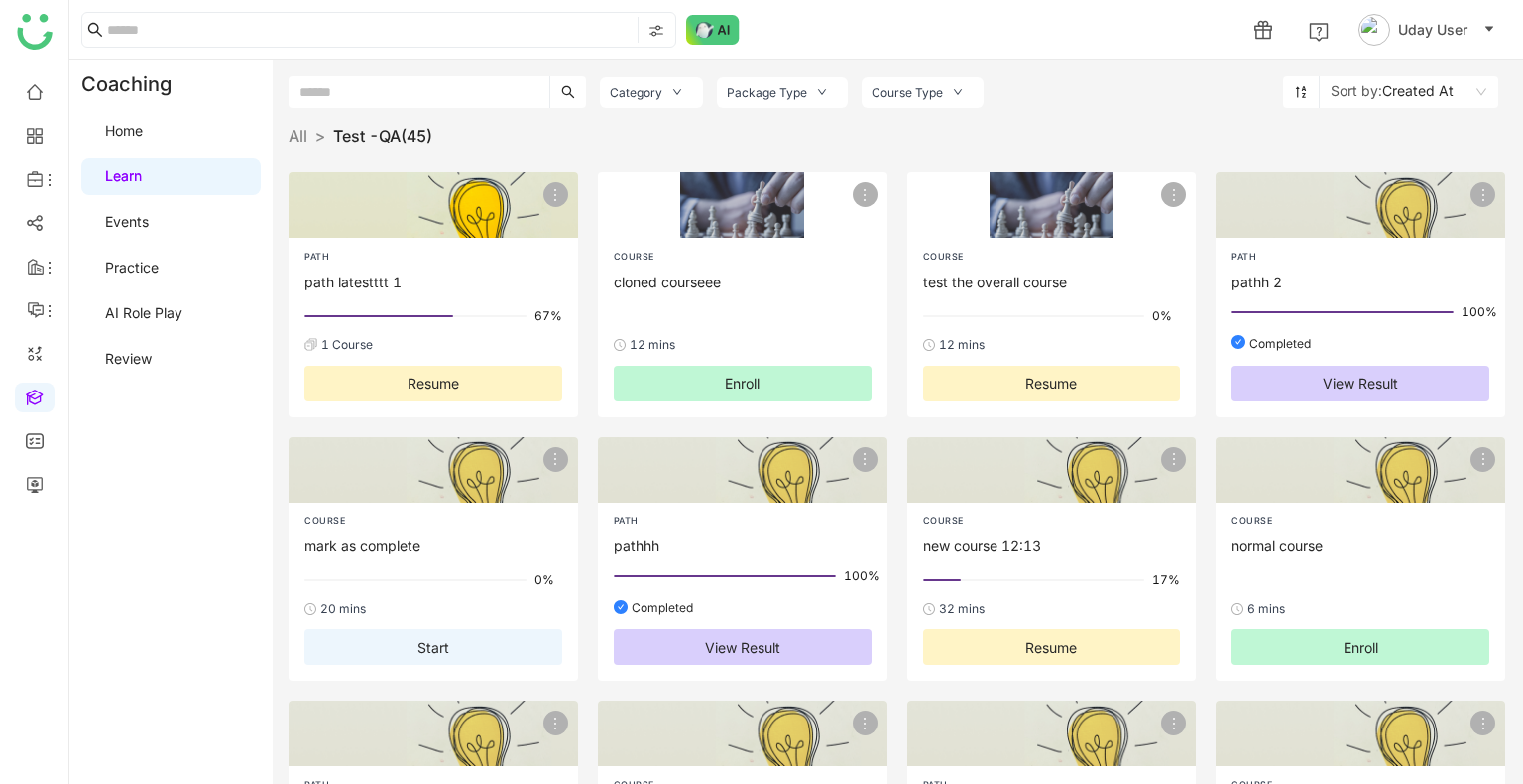 click on "PATH   path latestttt 1" 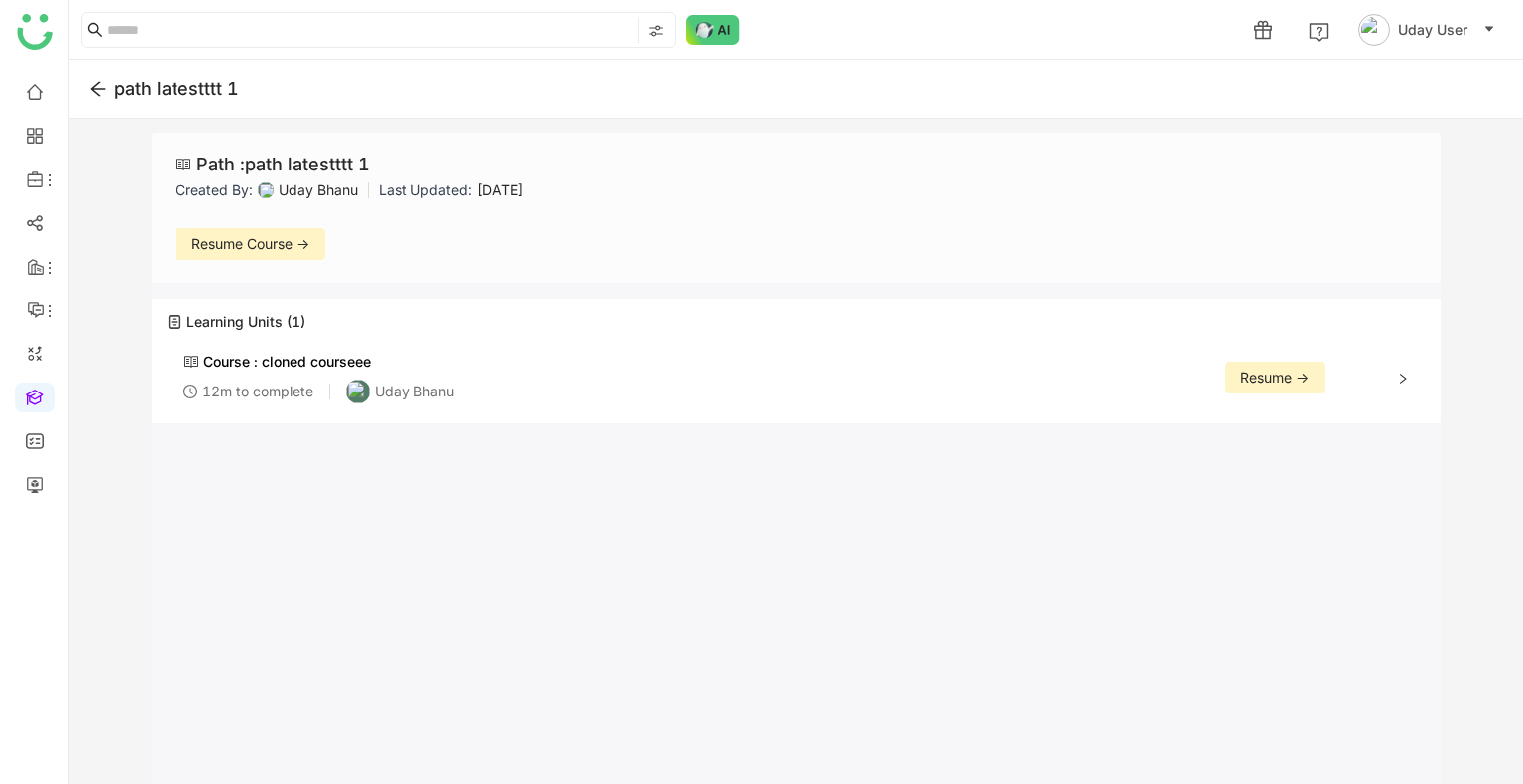 click on "Resume ->" 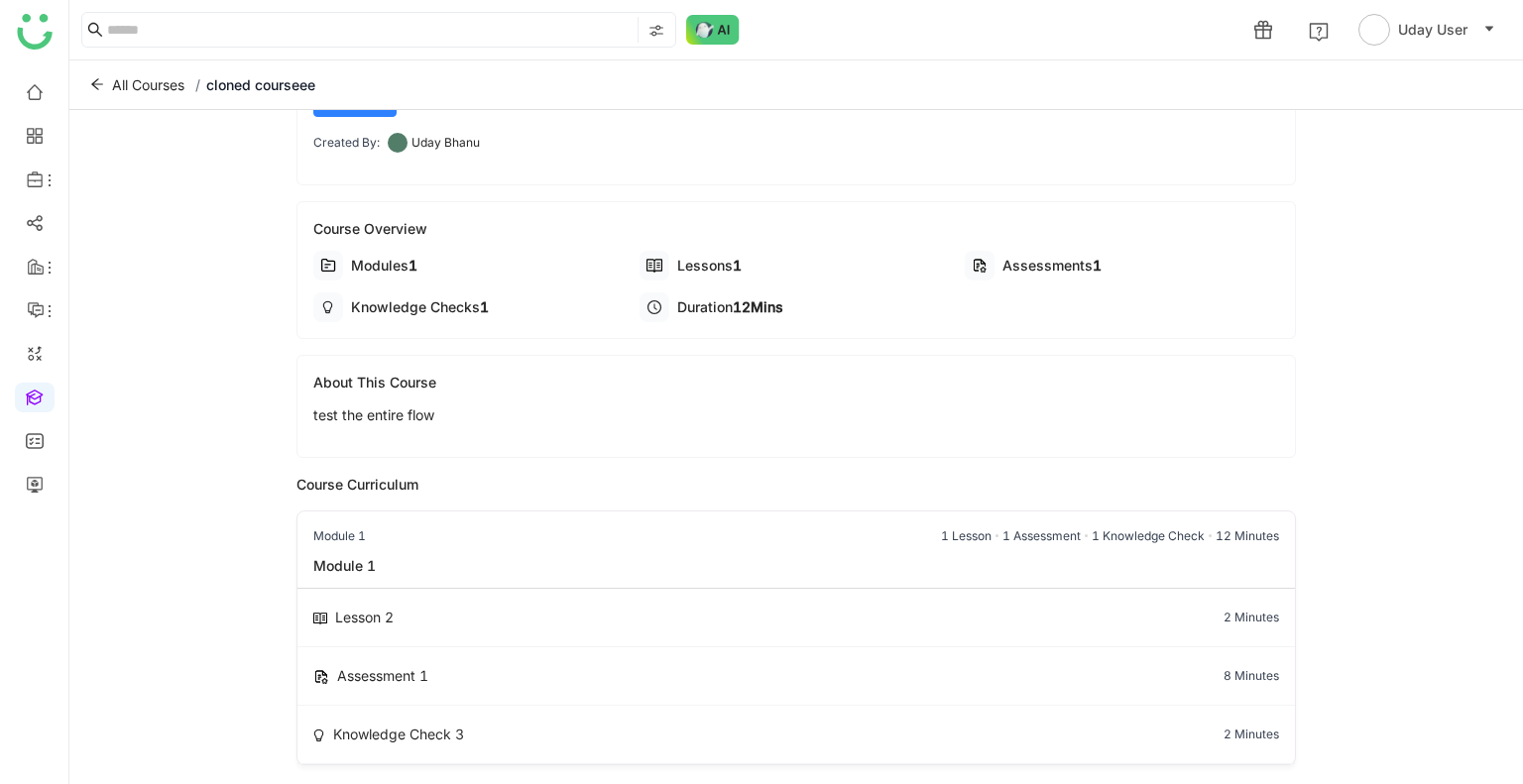 scroll, scrollTop: 0, scrollLeft: 0, axis: both 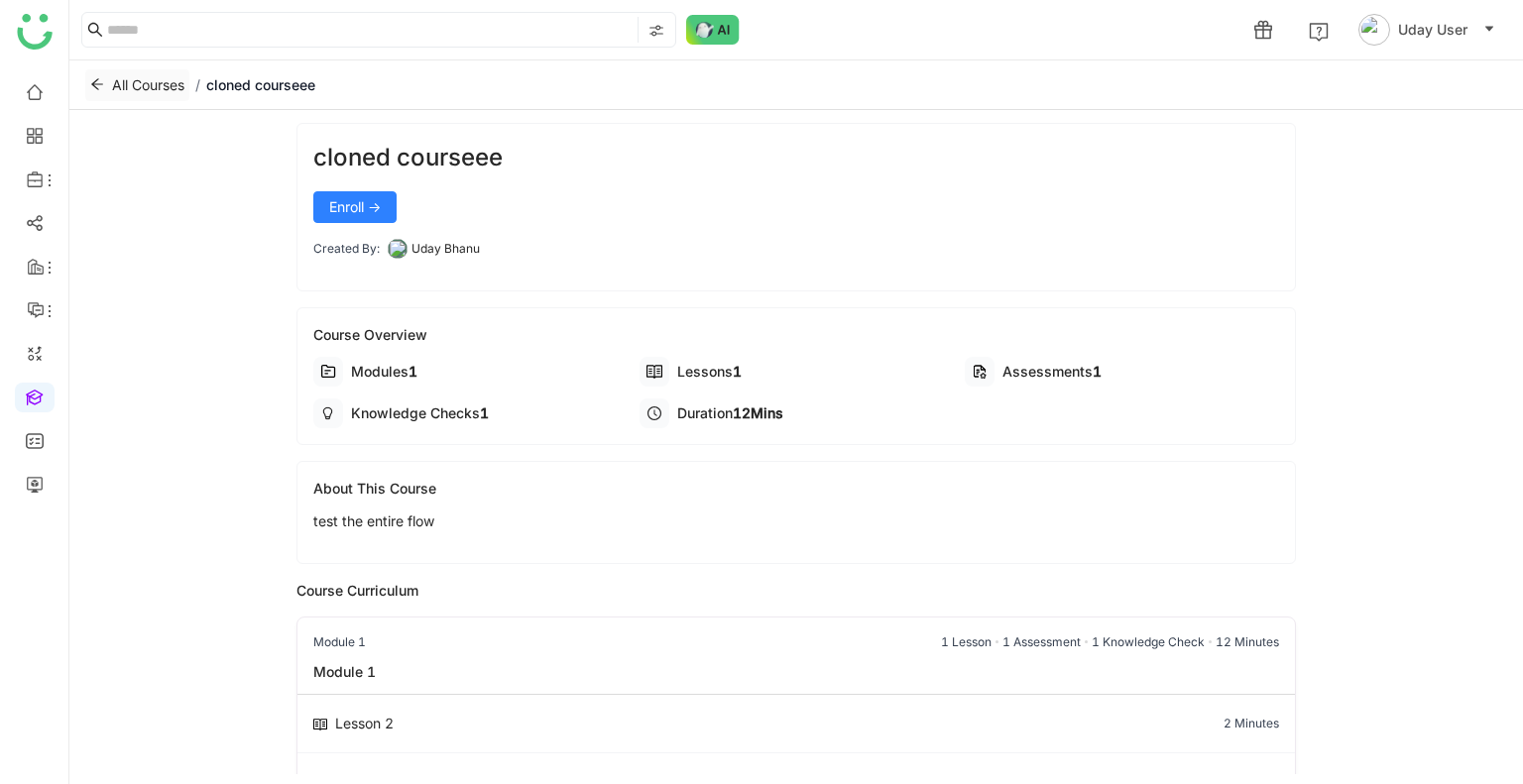 click on "All Courses" 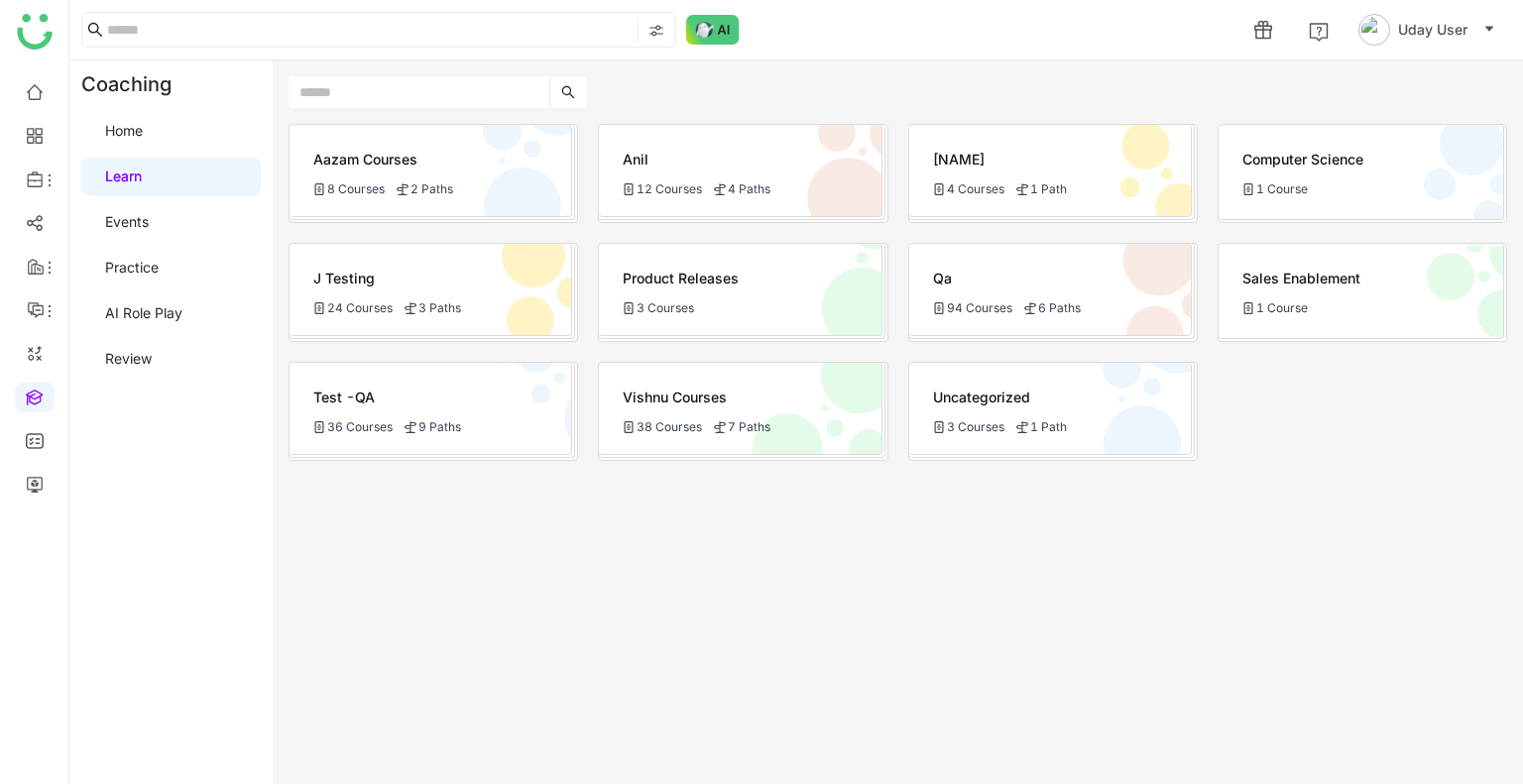 click on "Test -QA
36 Courses
9 Paths" 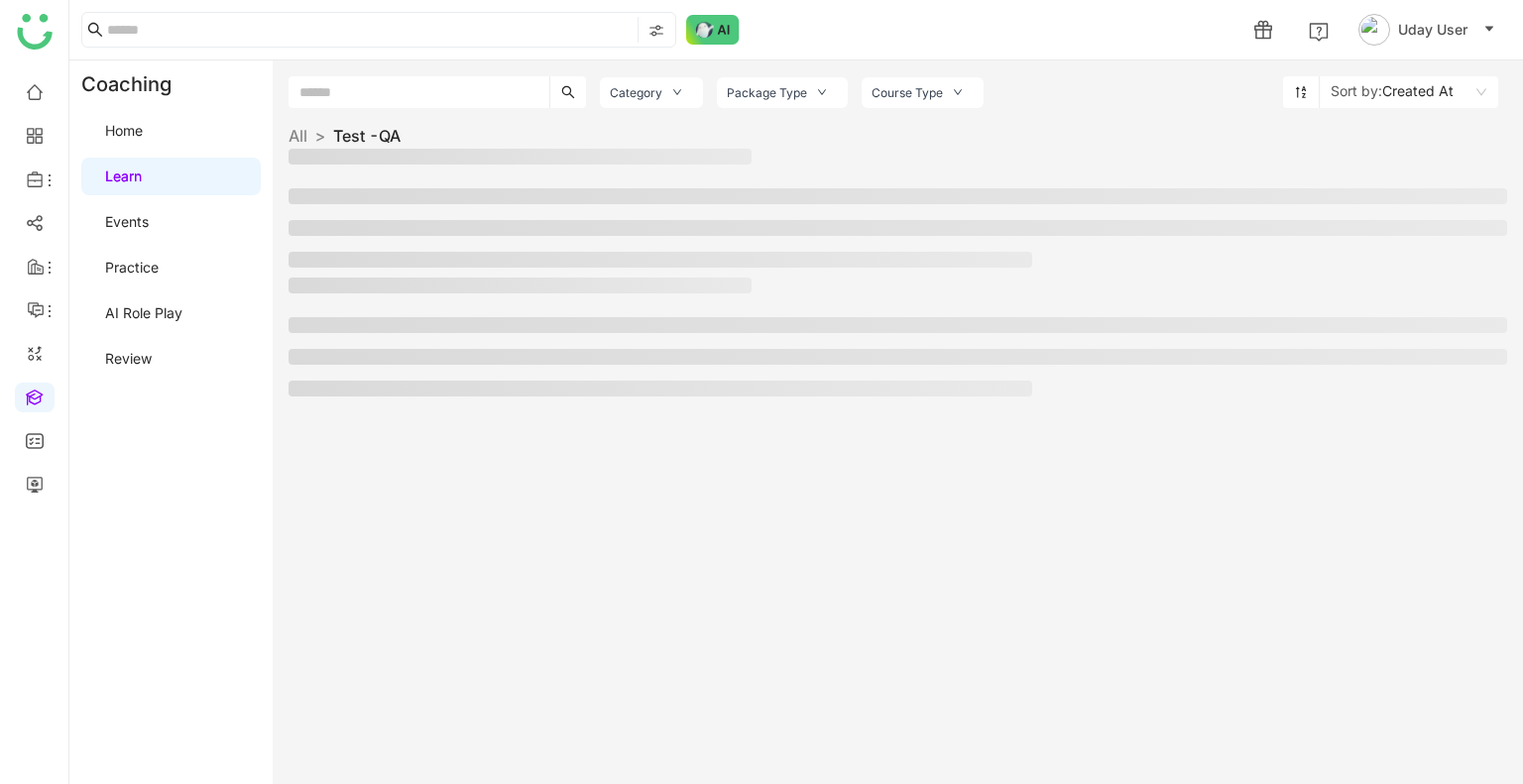 click on "Category Package Type Course Type Sort by:  Created At  All  >   Test -QA   >" 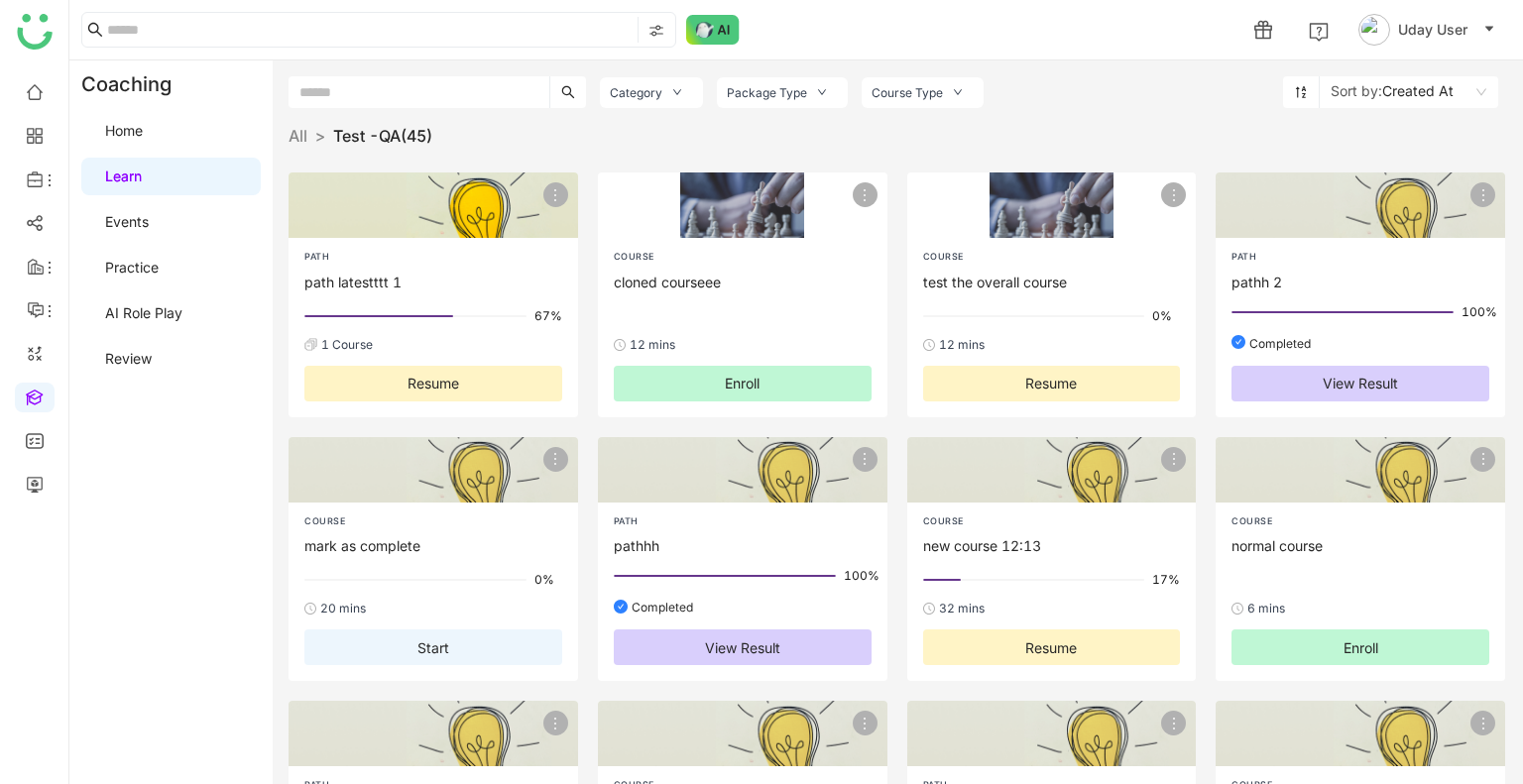 click on "Resume" 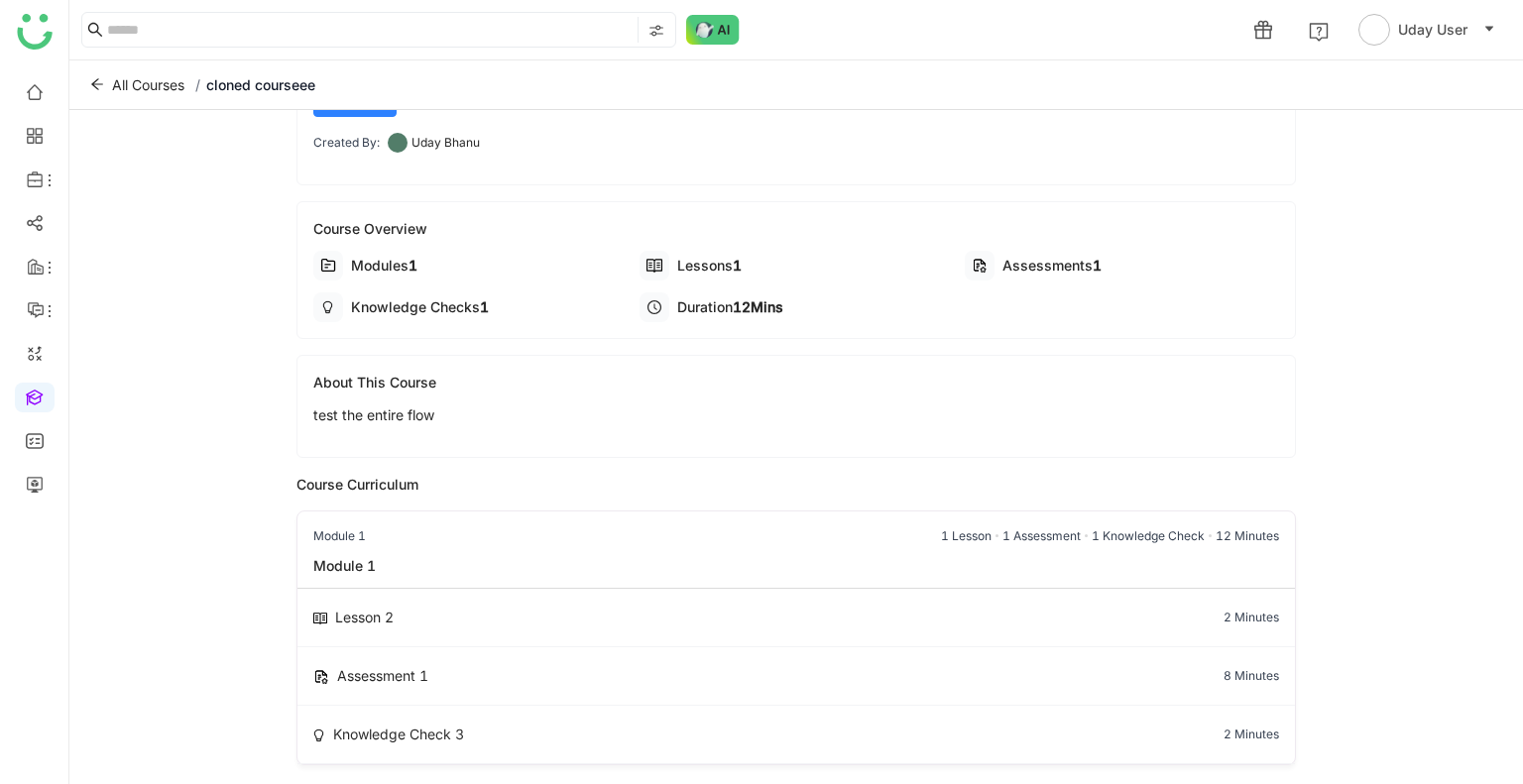 scroll, scrollTop: 0, scrollLeft: 0, axis: both 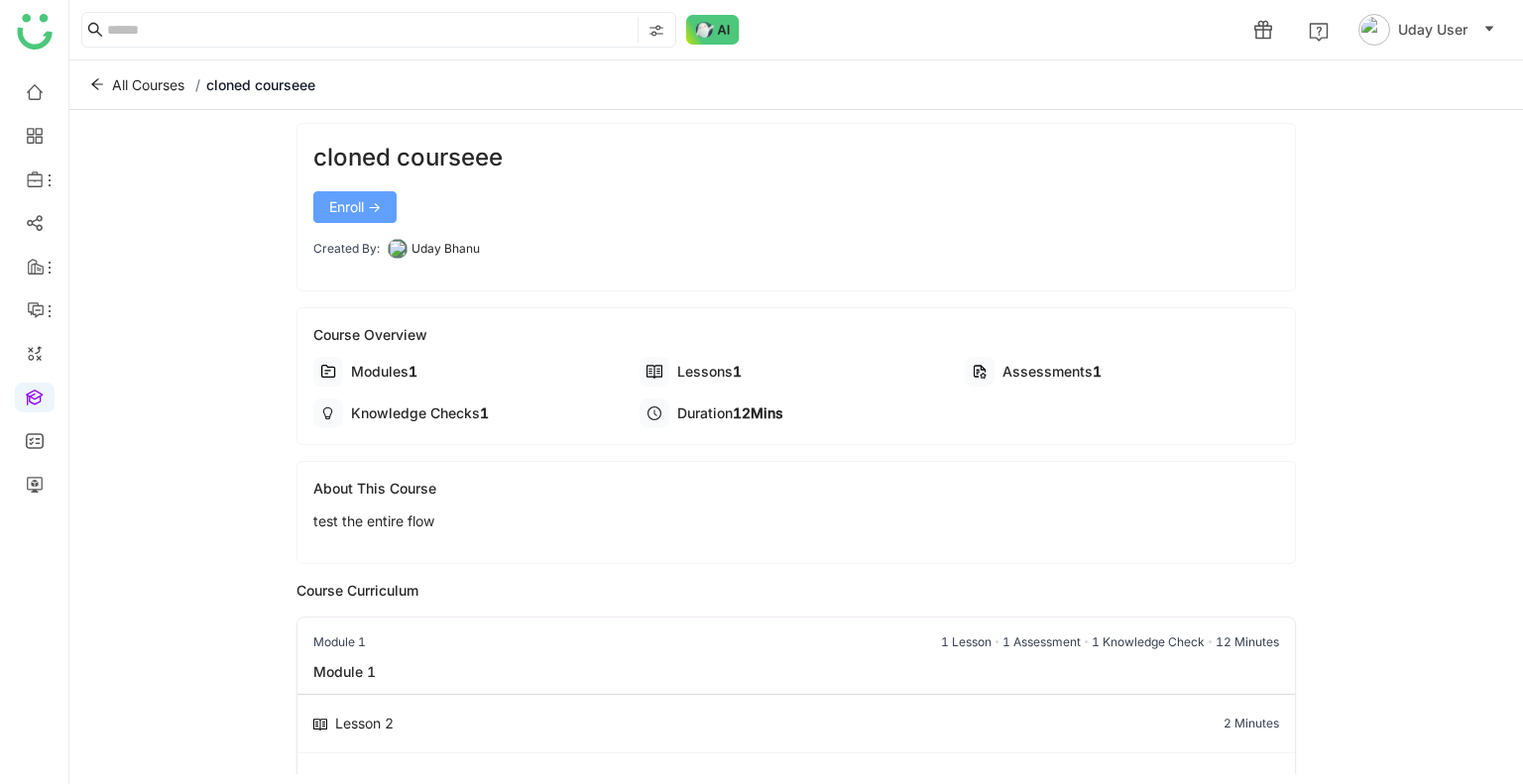 click on "Enroll ->" 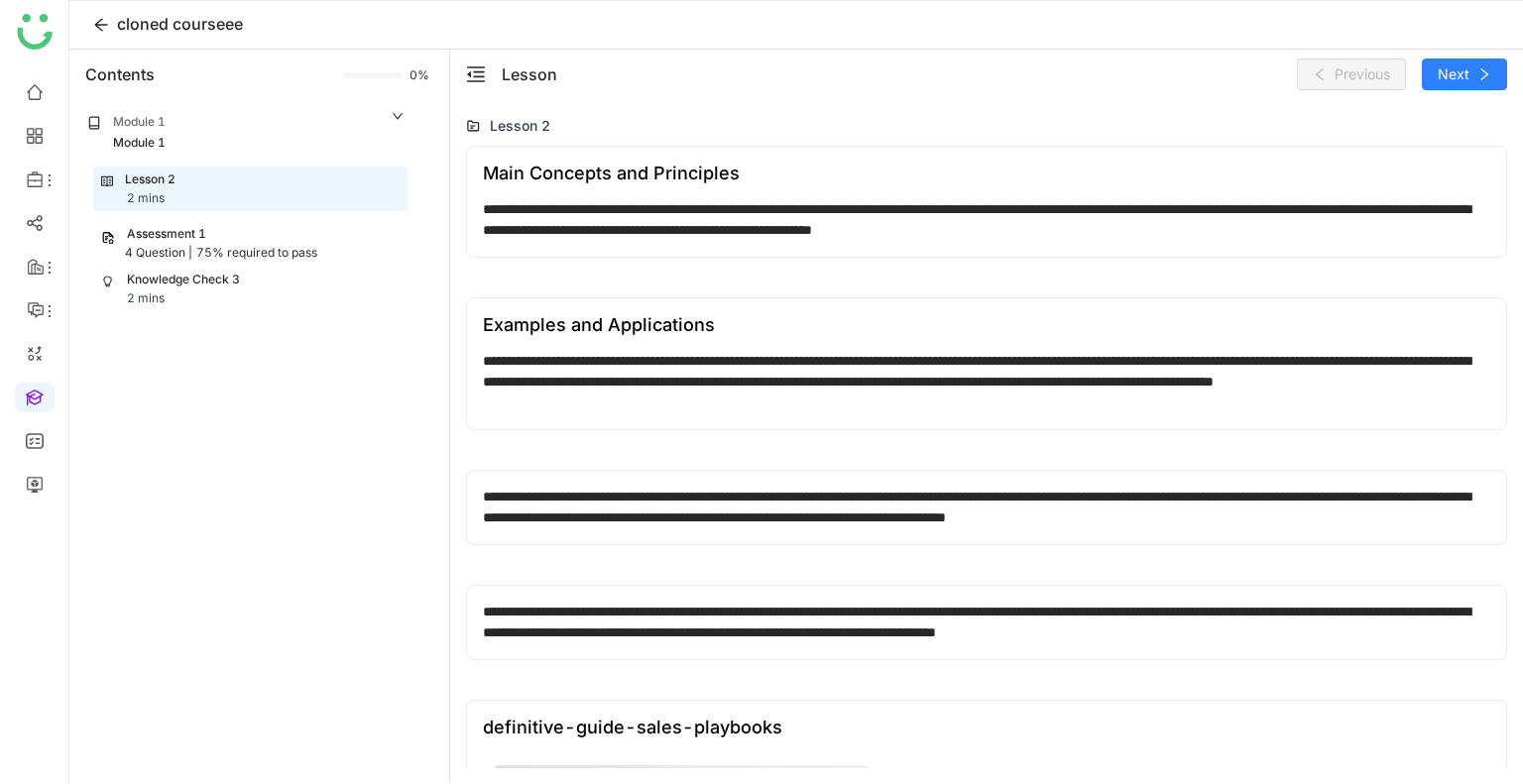 click on "Assessment 1" 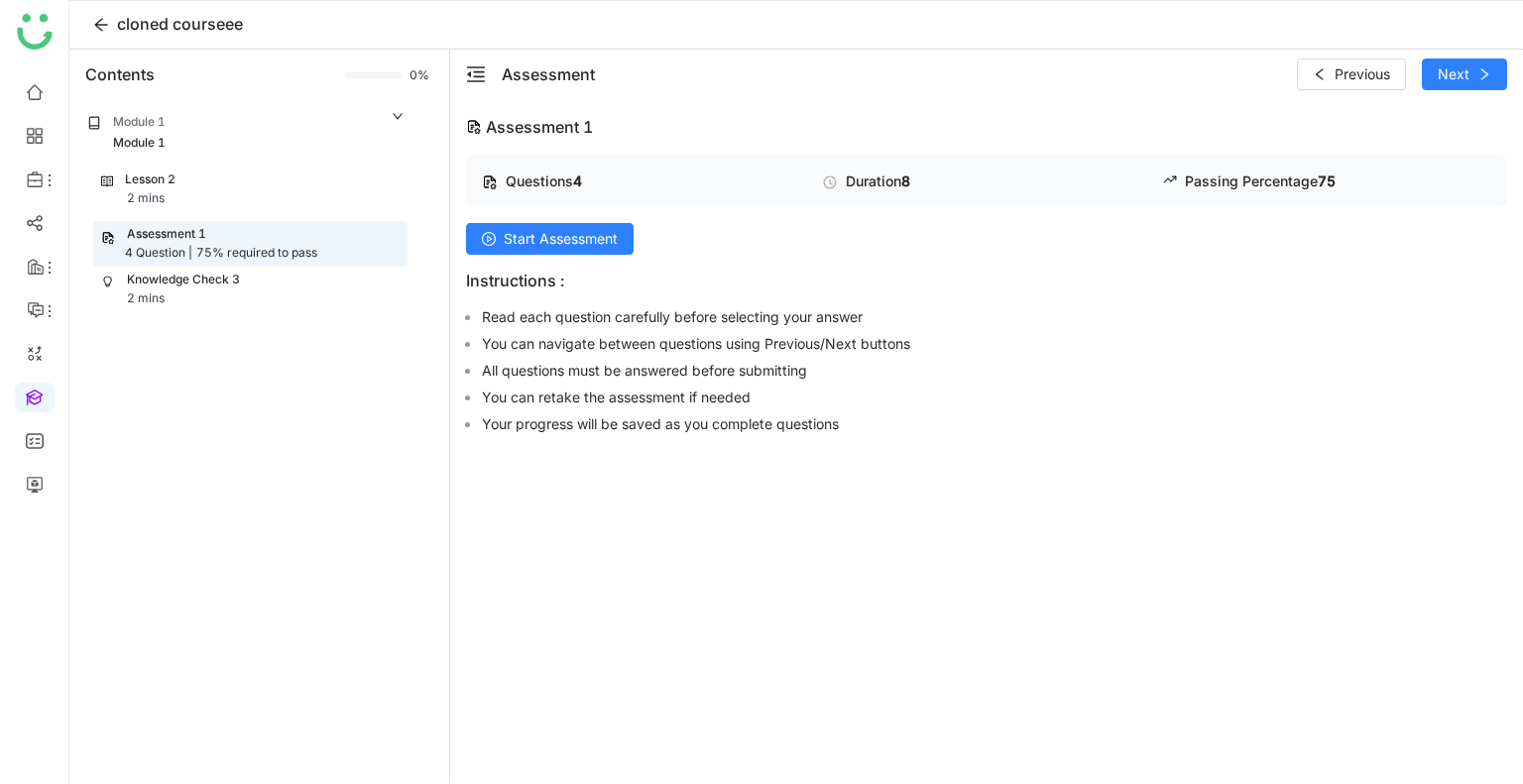 click on "Lesson 2 2 mins" 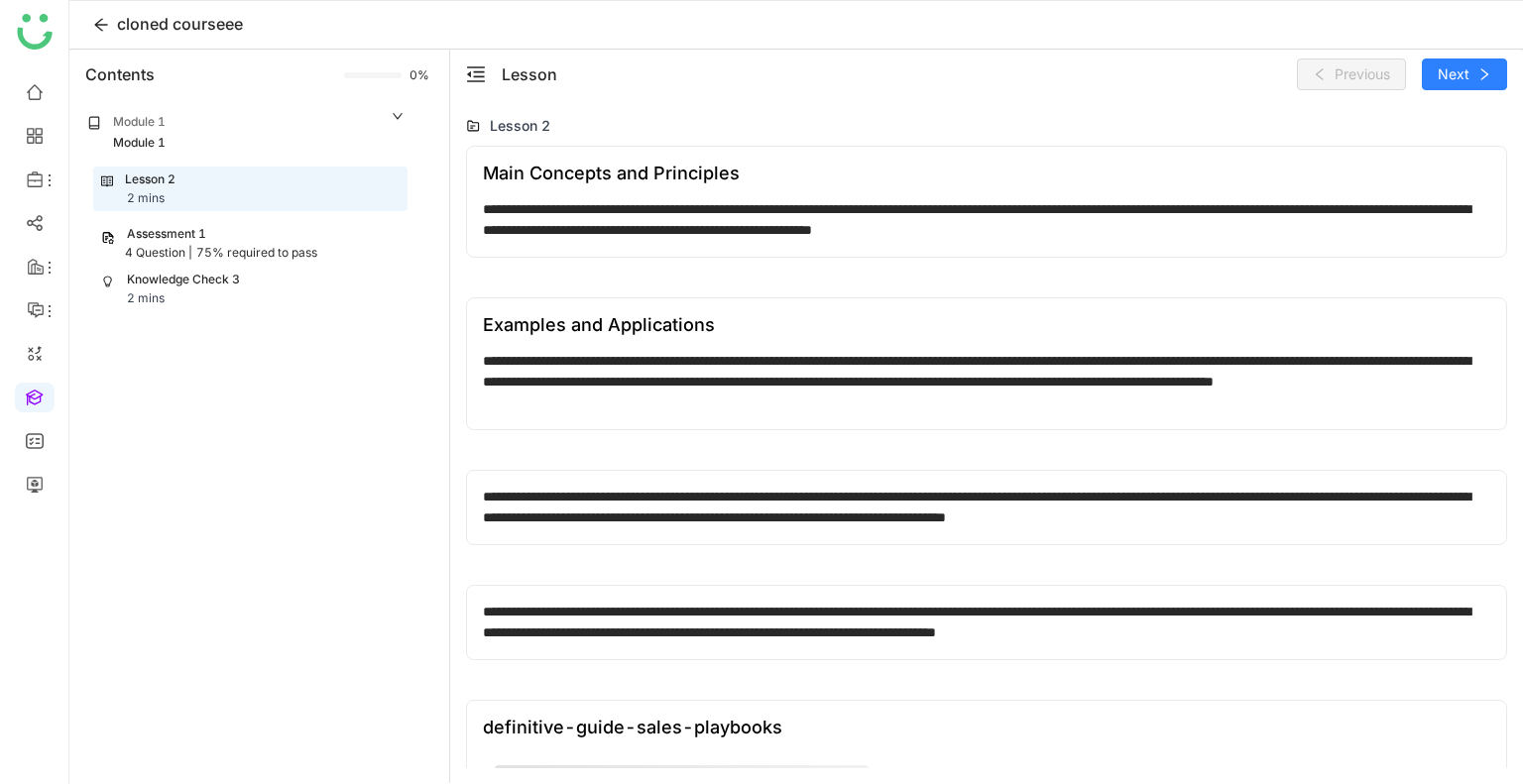 click on "75% required to pass" 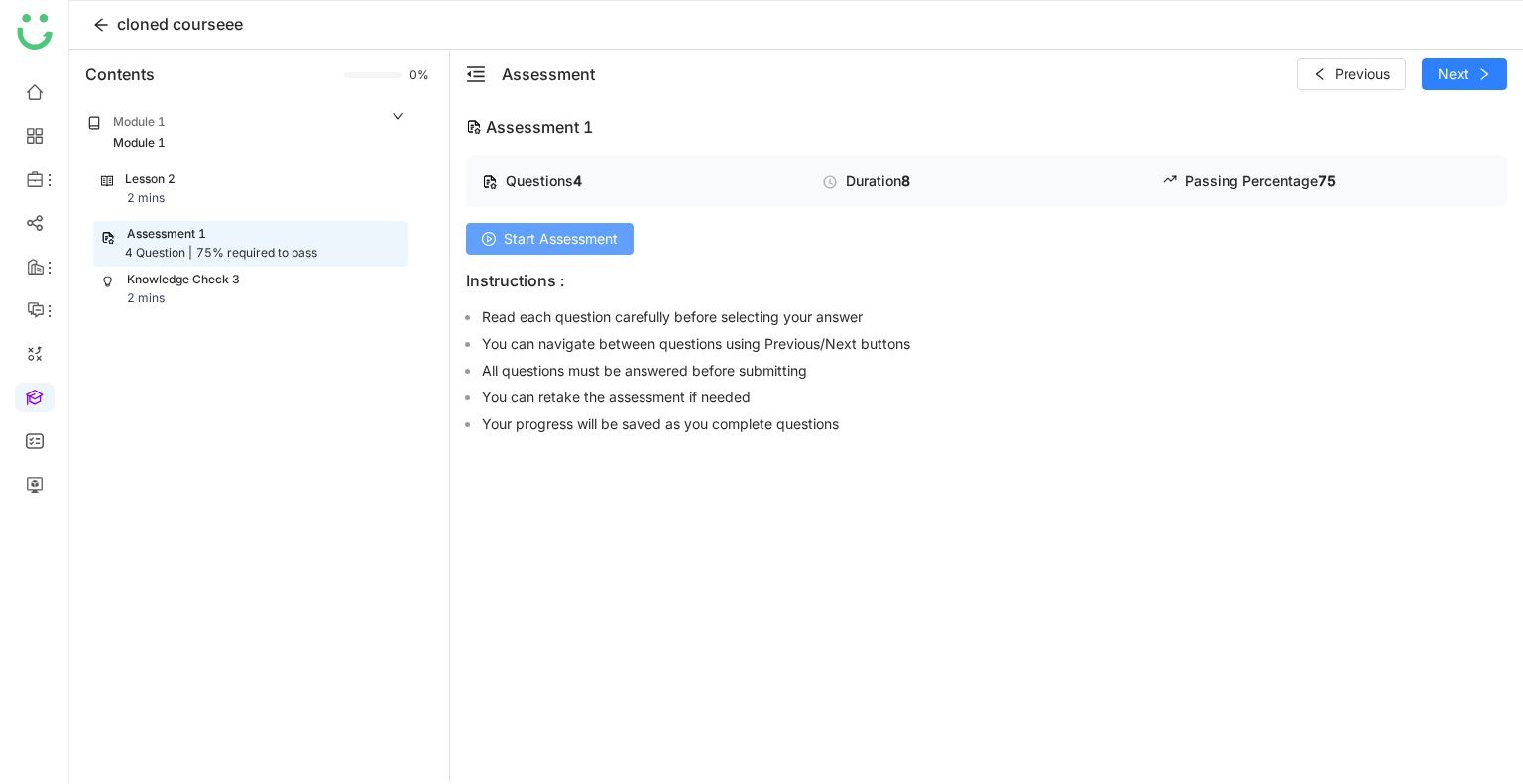 click on "Start Assessment" 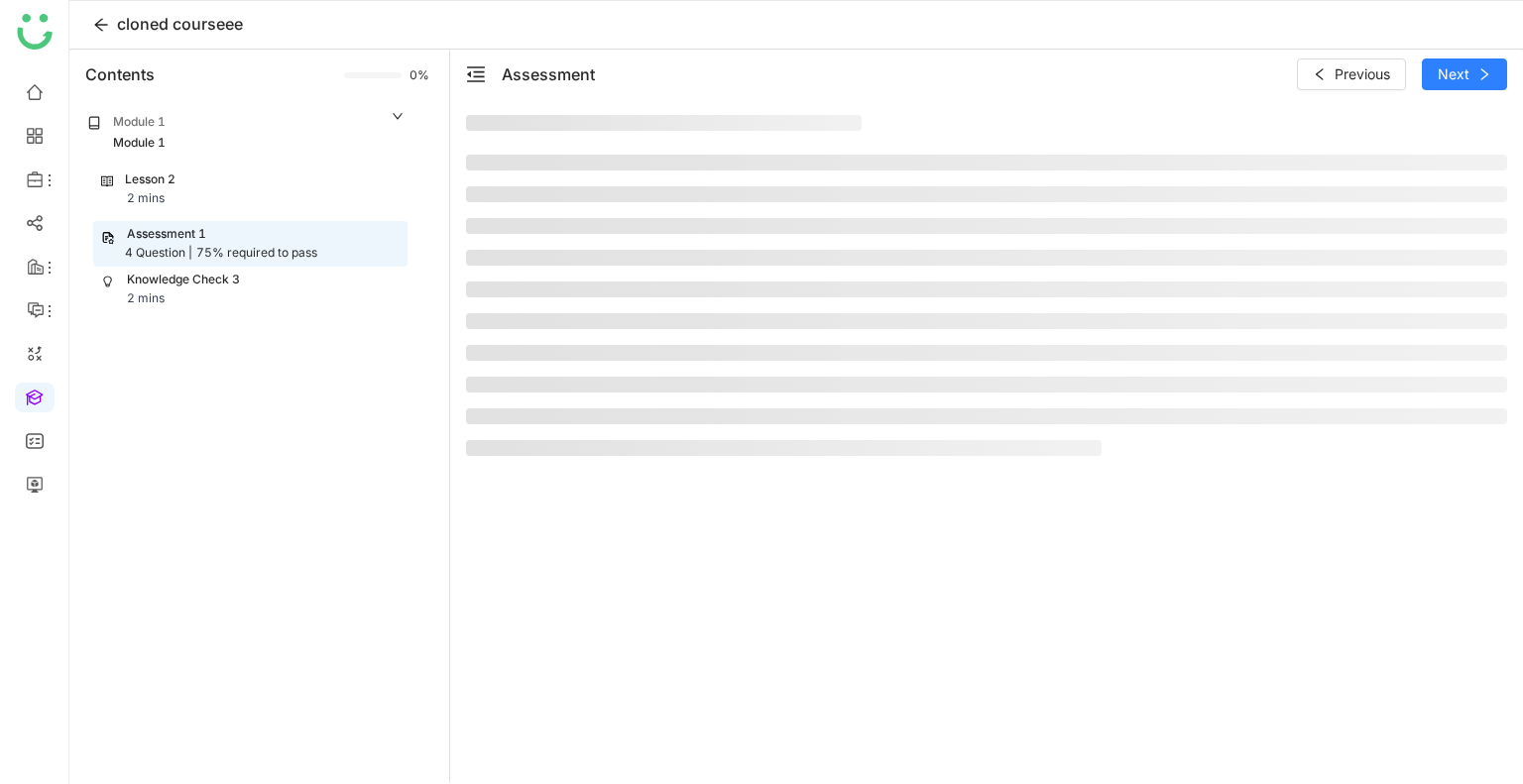 click 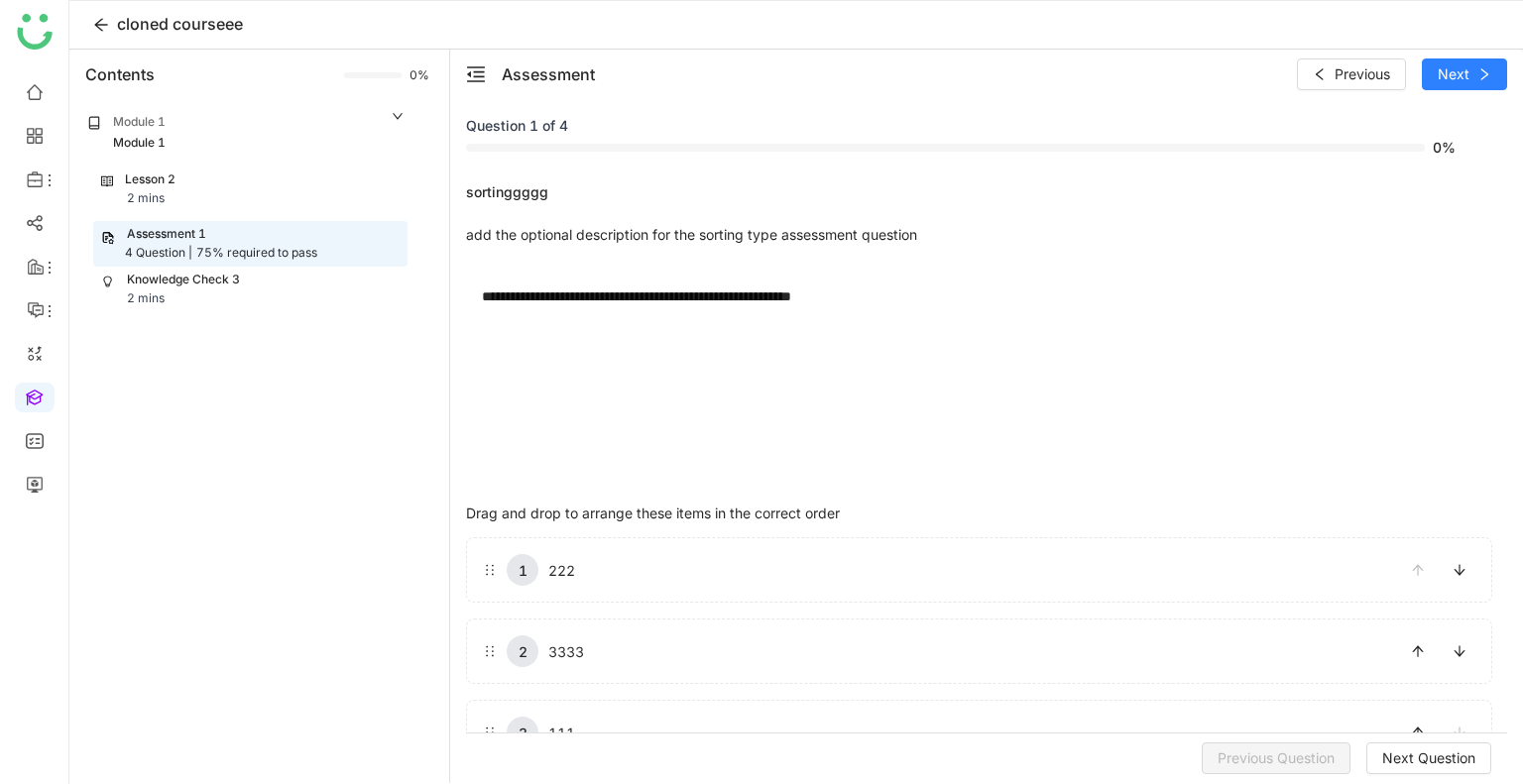 scroll, scrollTop: 48, scrollLeft: 0, axis: vertical 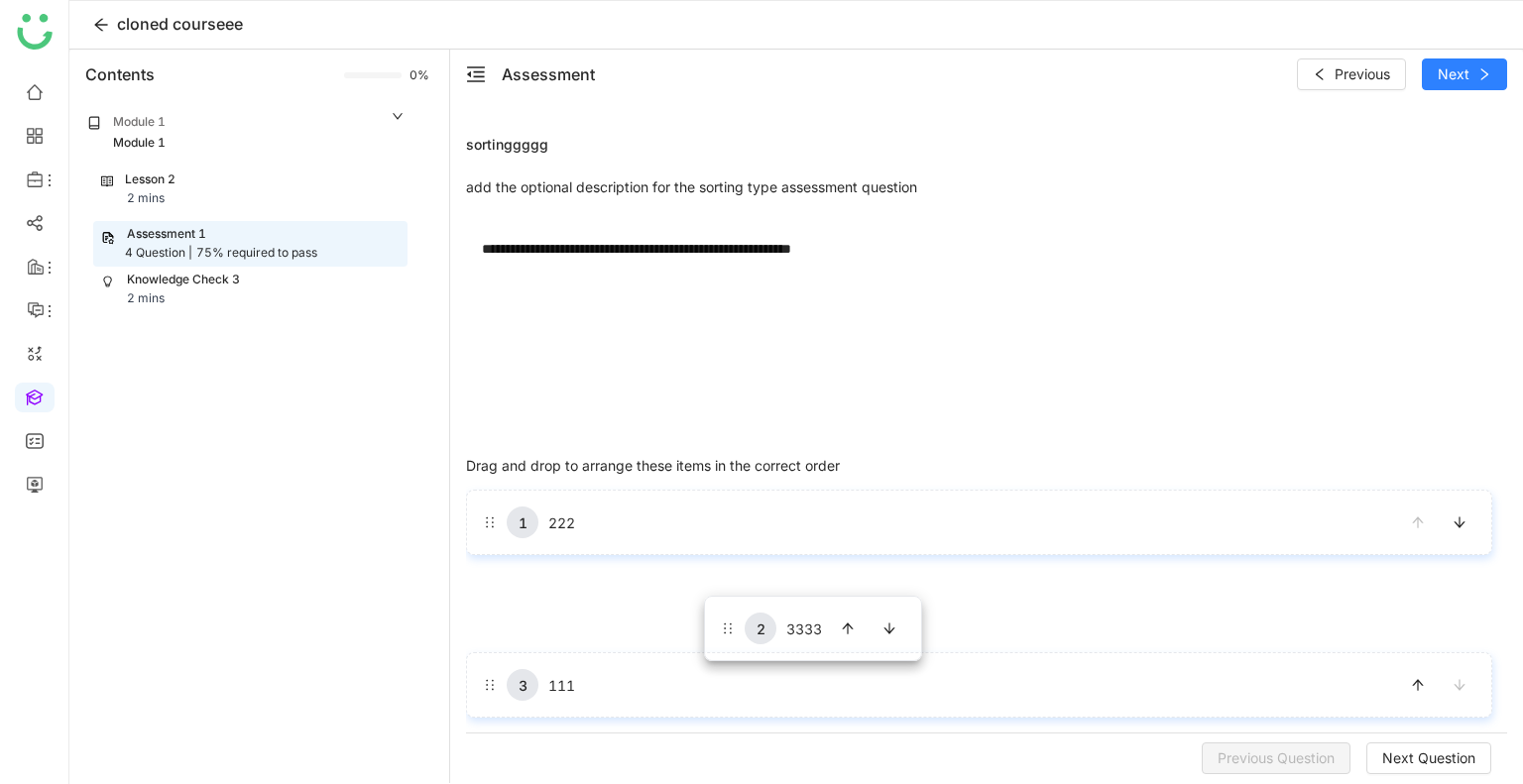 drag, startPoint x: 707, startPoint y: 617, endPoint x: 704, endPoint y: 594, distance: 23.194827 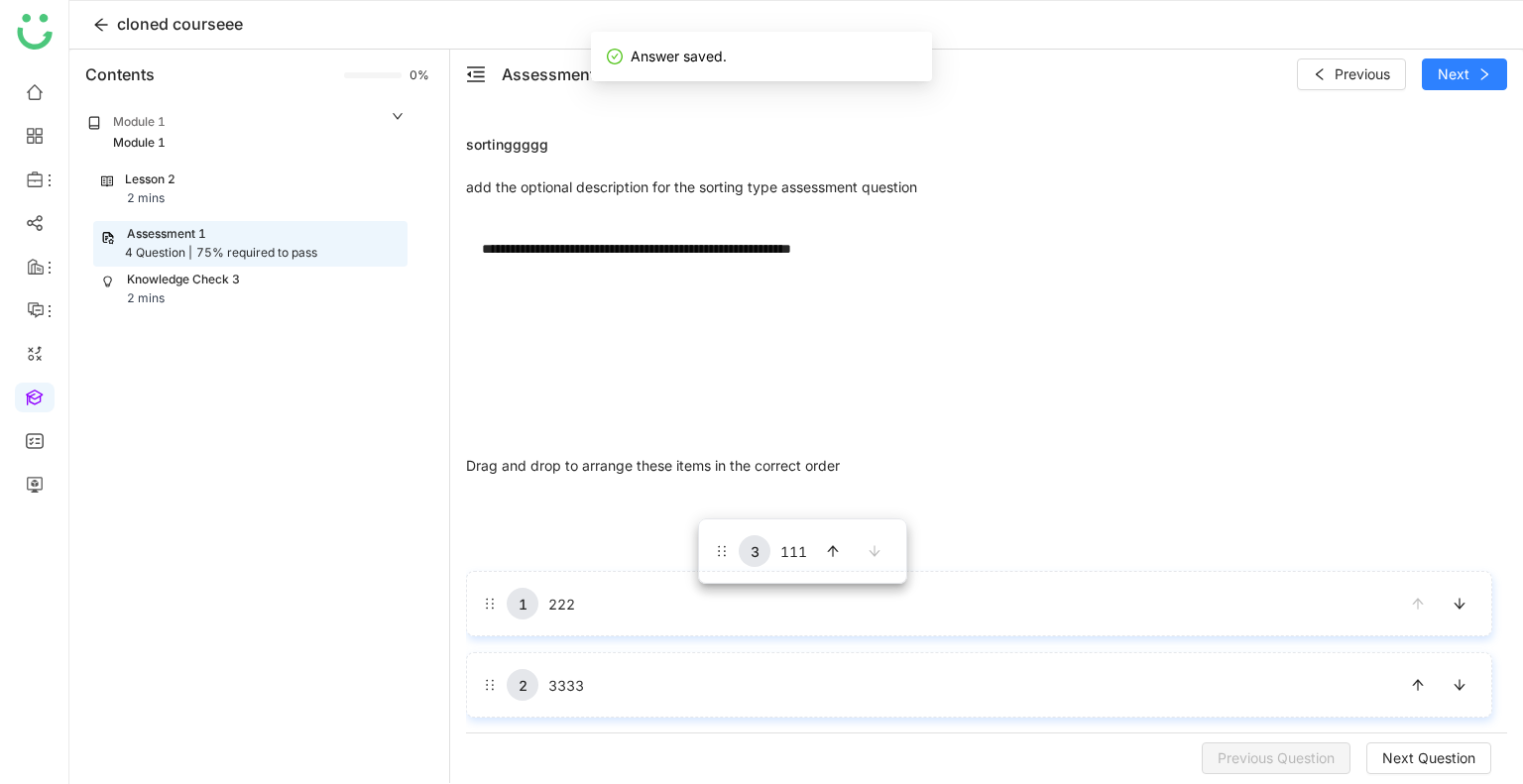 drag, startPoint x: 711, startPoint y: 688, endPoint x: 698, endPoint y: 518, distance: 170.49633 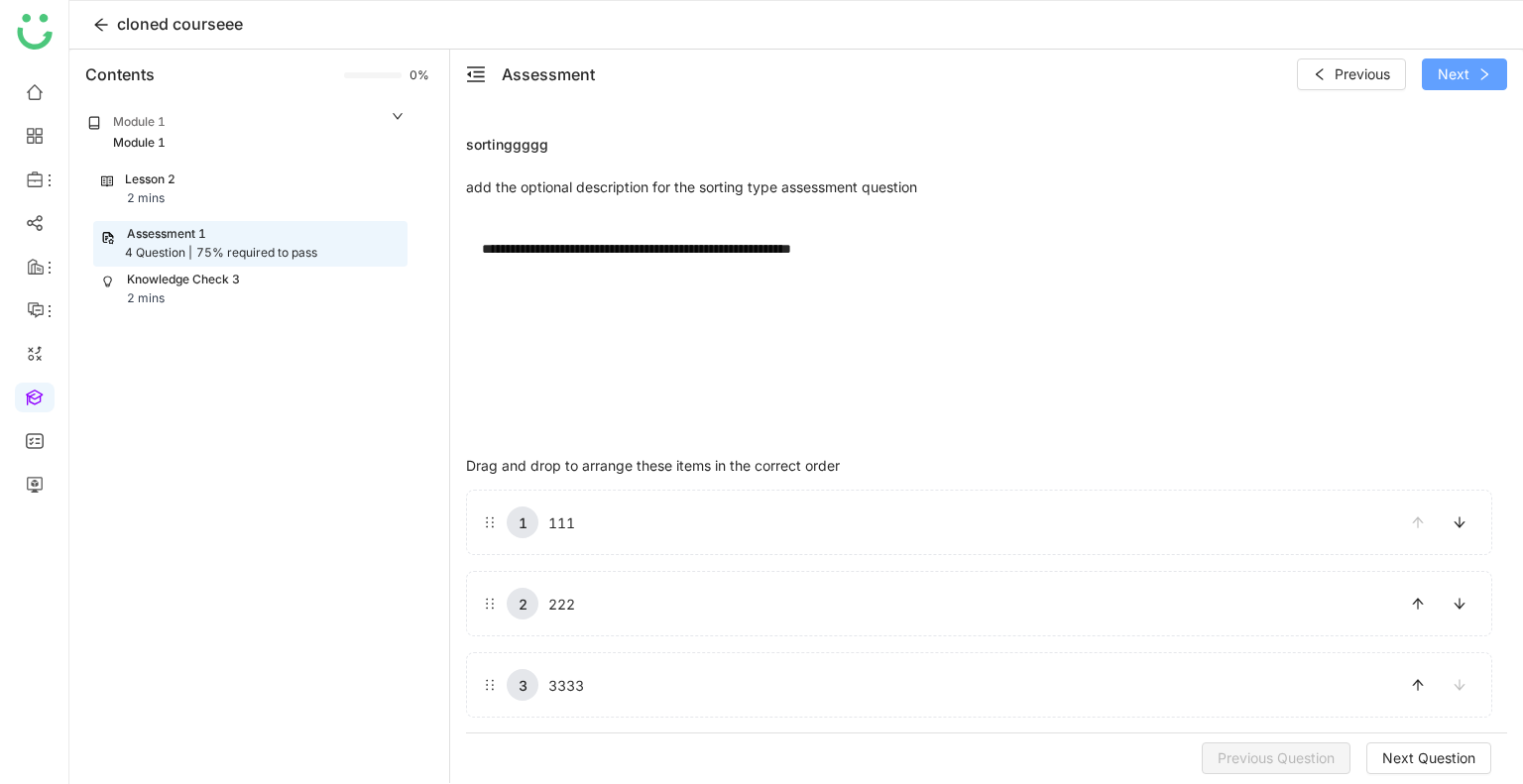 click on "Next" at bounding box center [1454, 74] 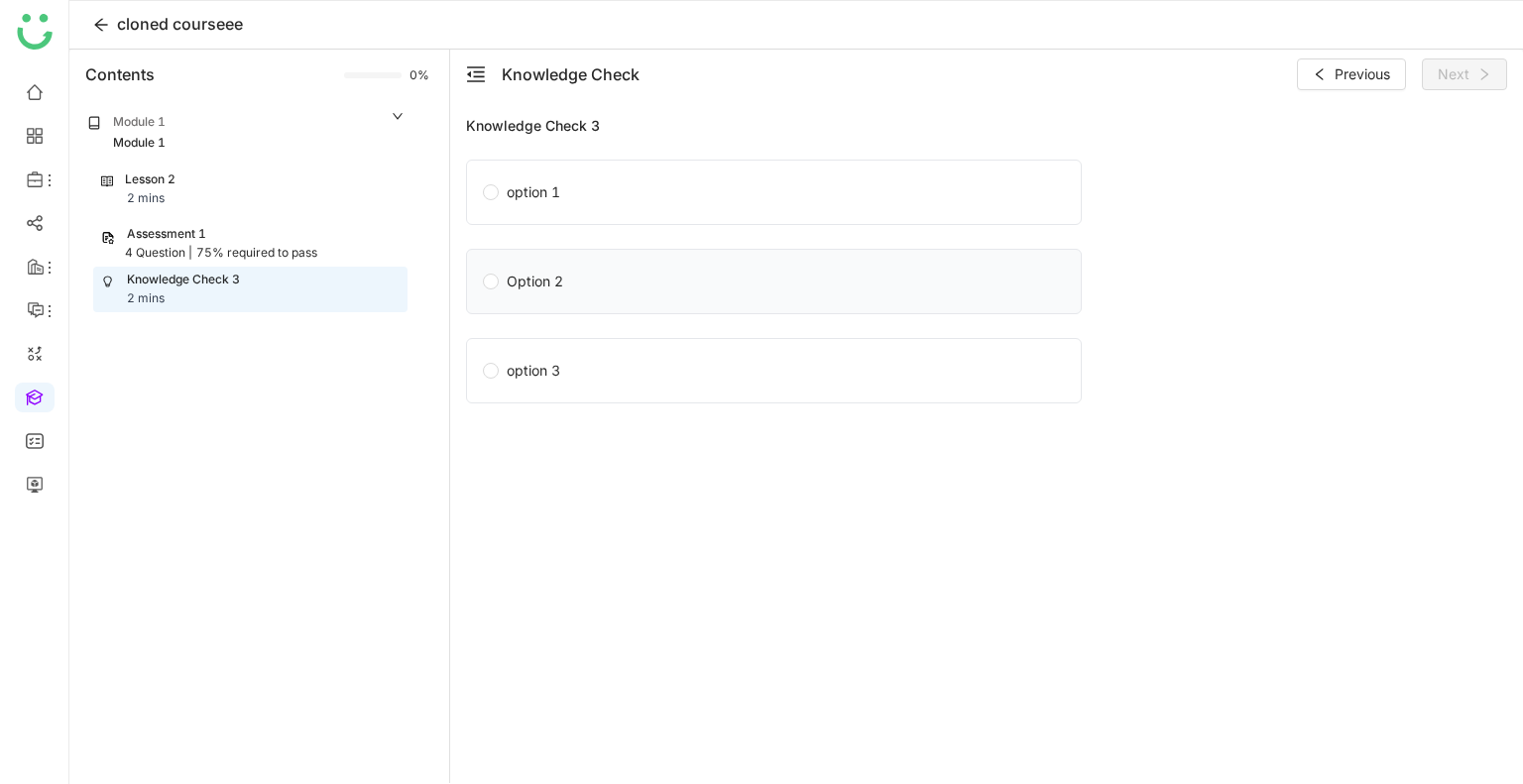 click on "Option 2" 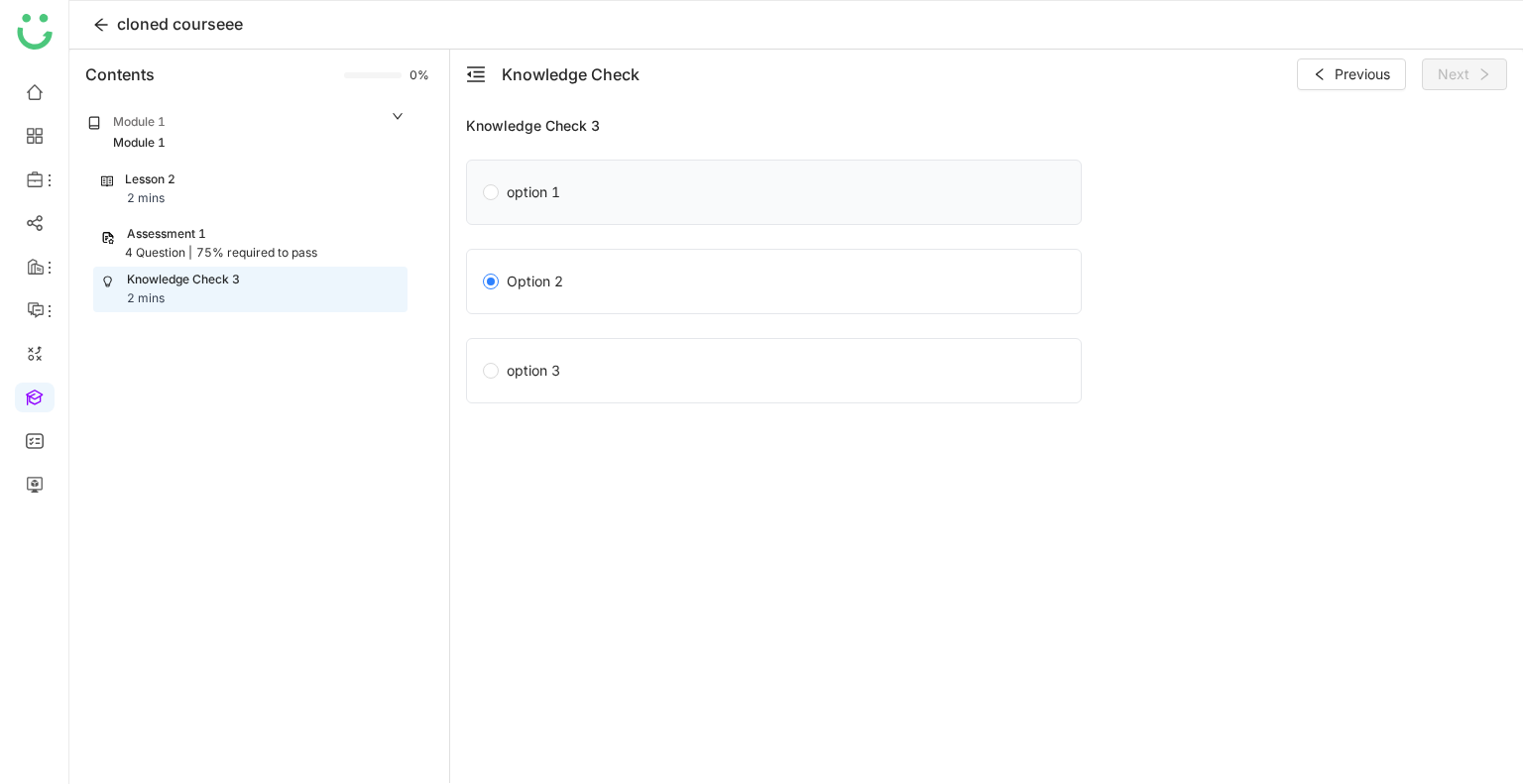 click on "option 1" 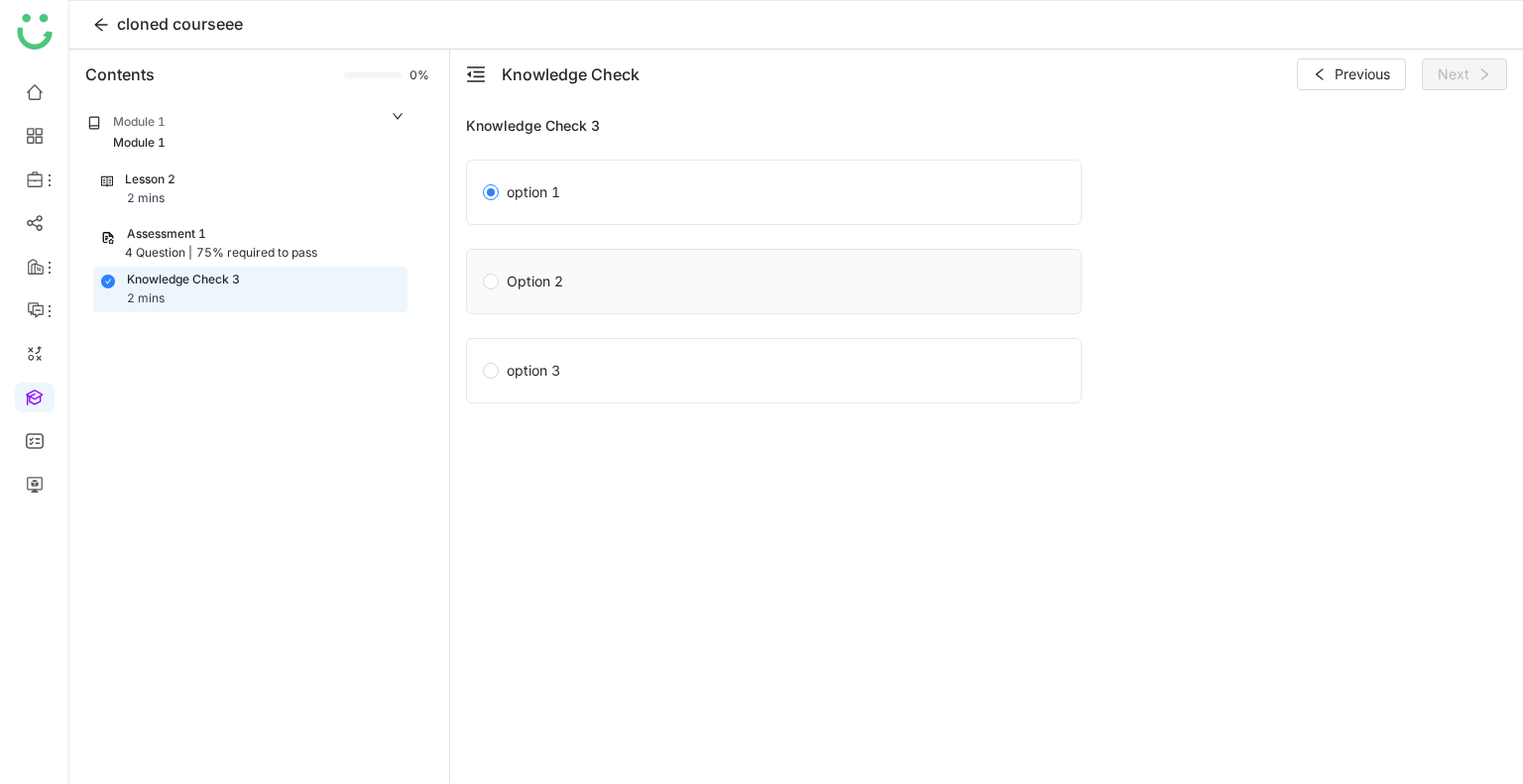 click on "Option 2" 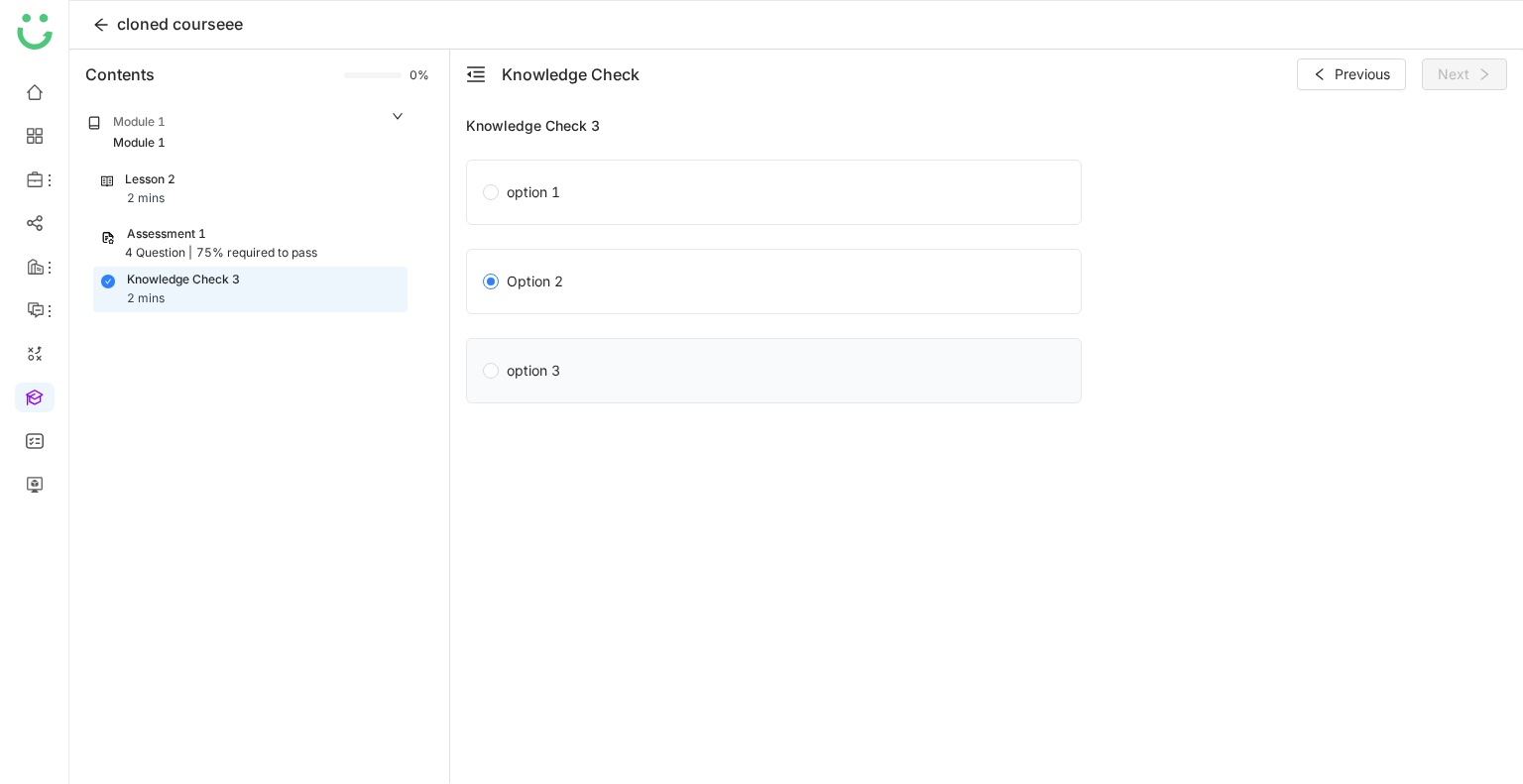 click on "option 3" 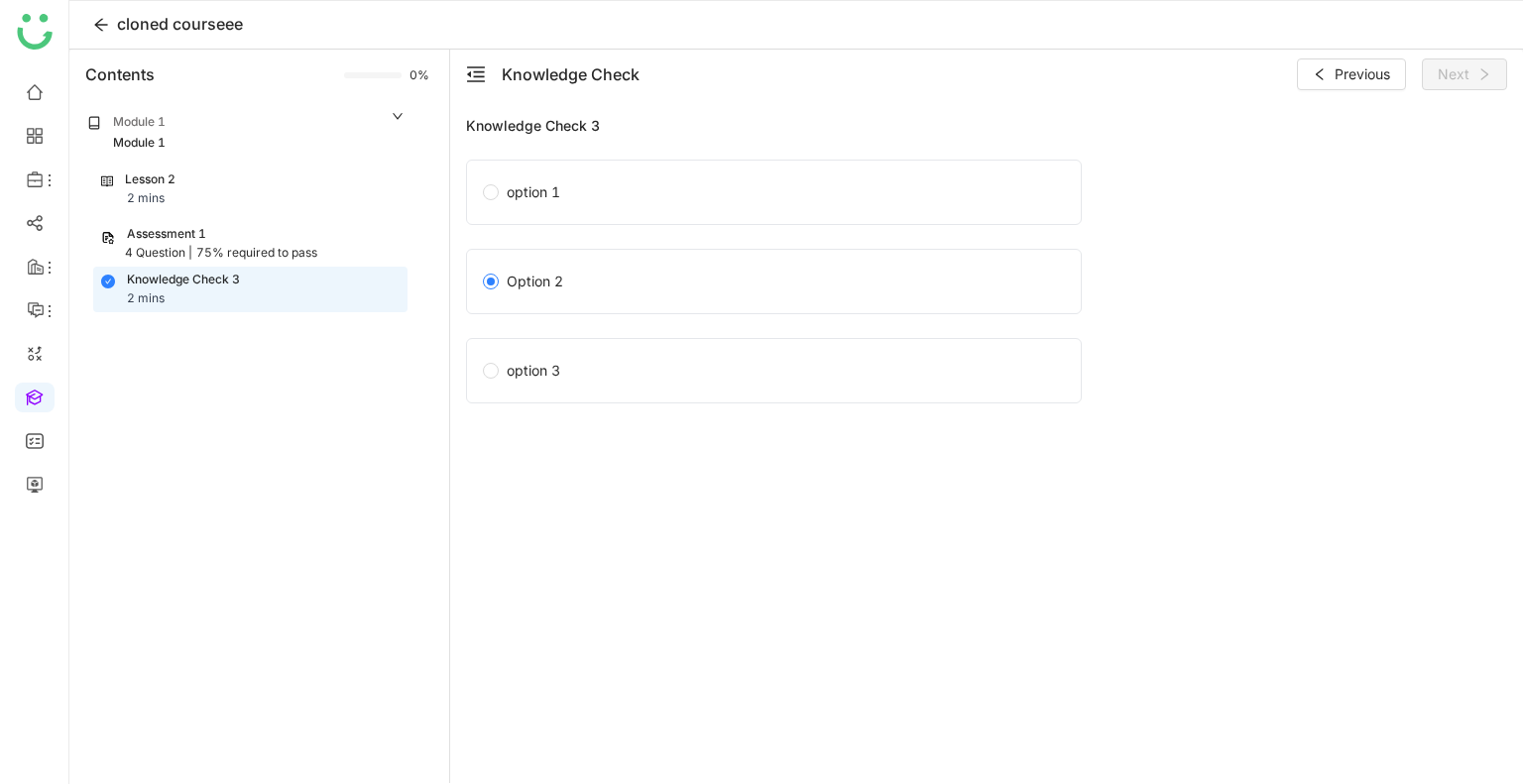 click on "Assessment 1" 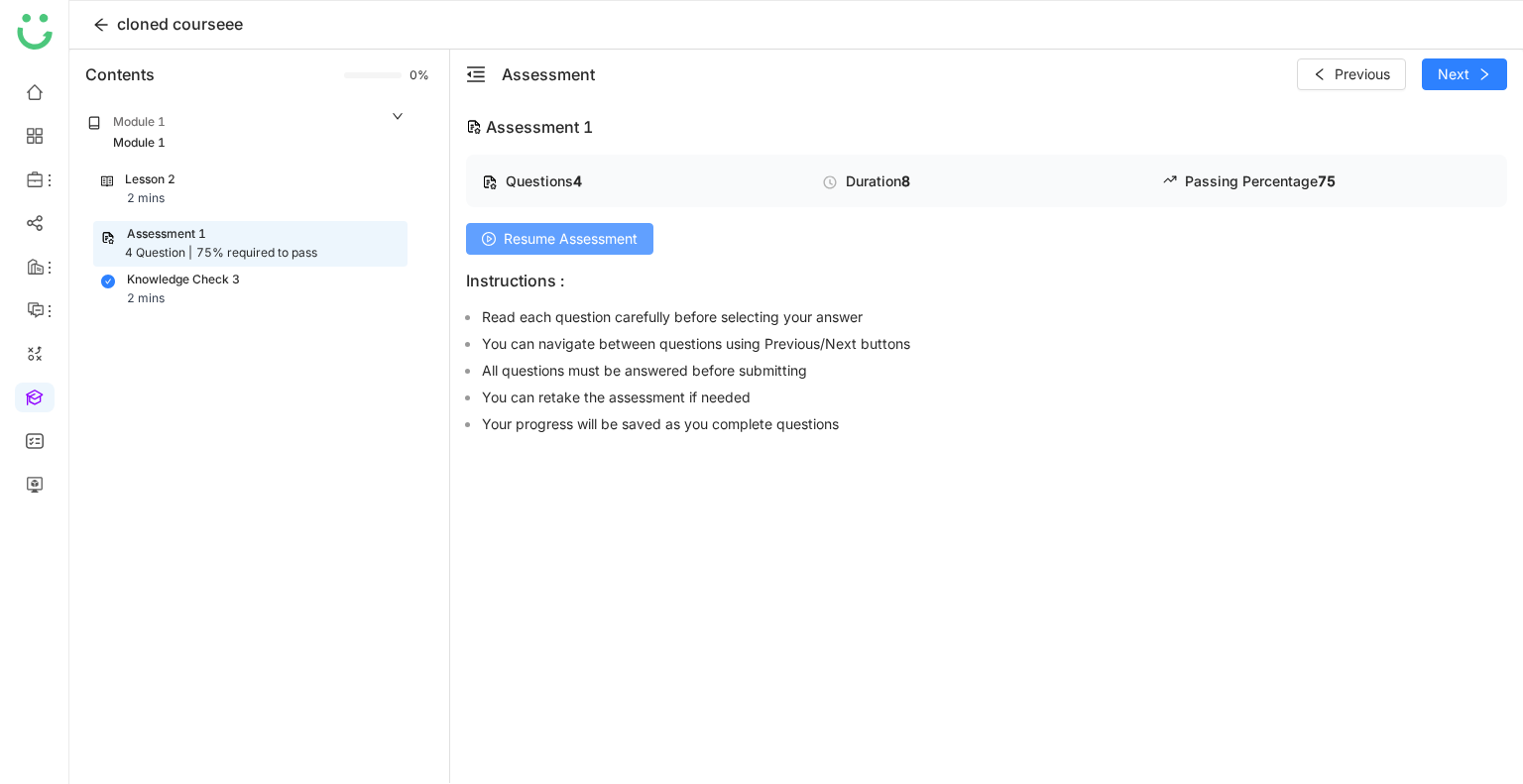 click on "Resume Assessment" 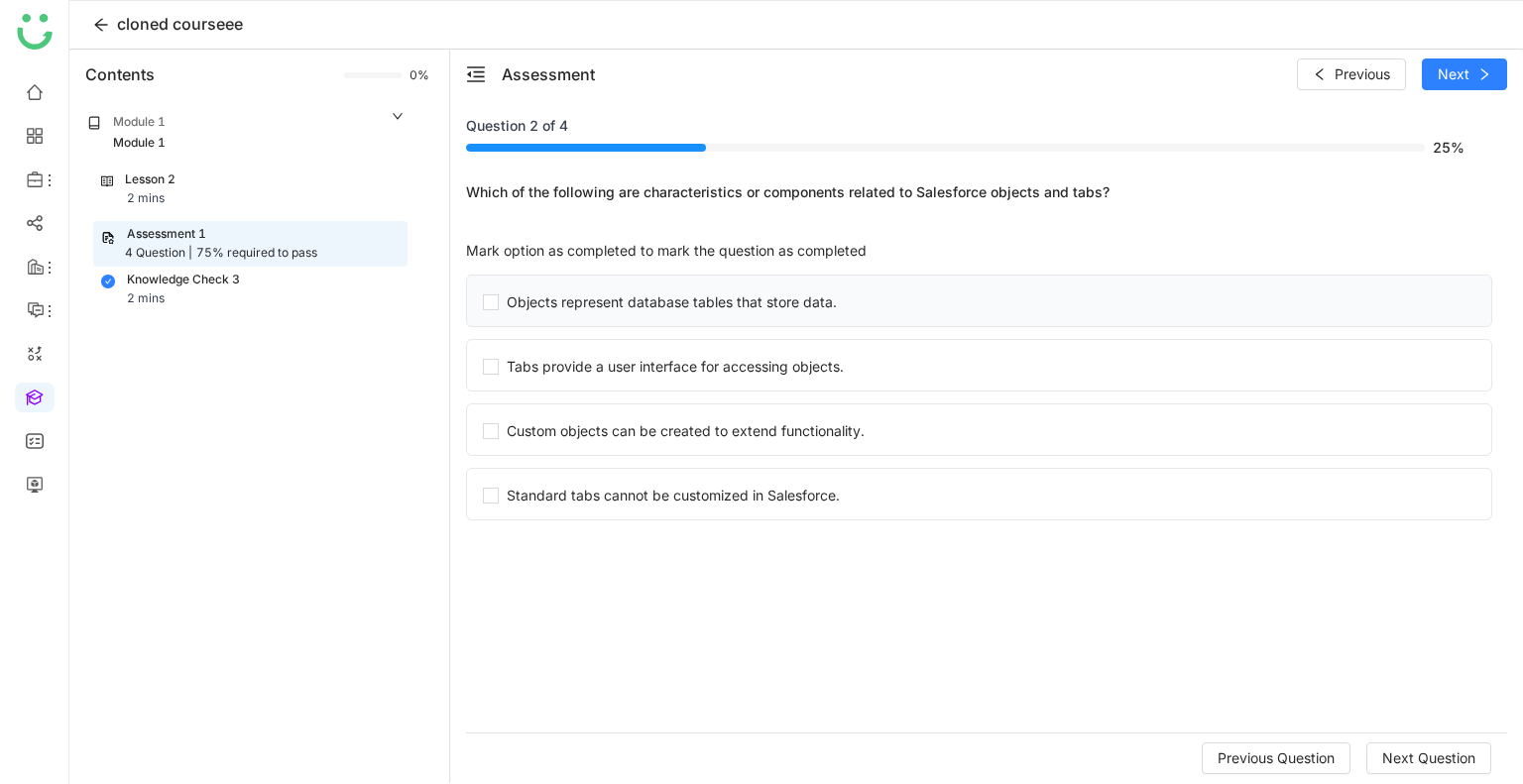 click on "Objects represent database tables that store data." 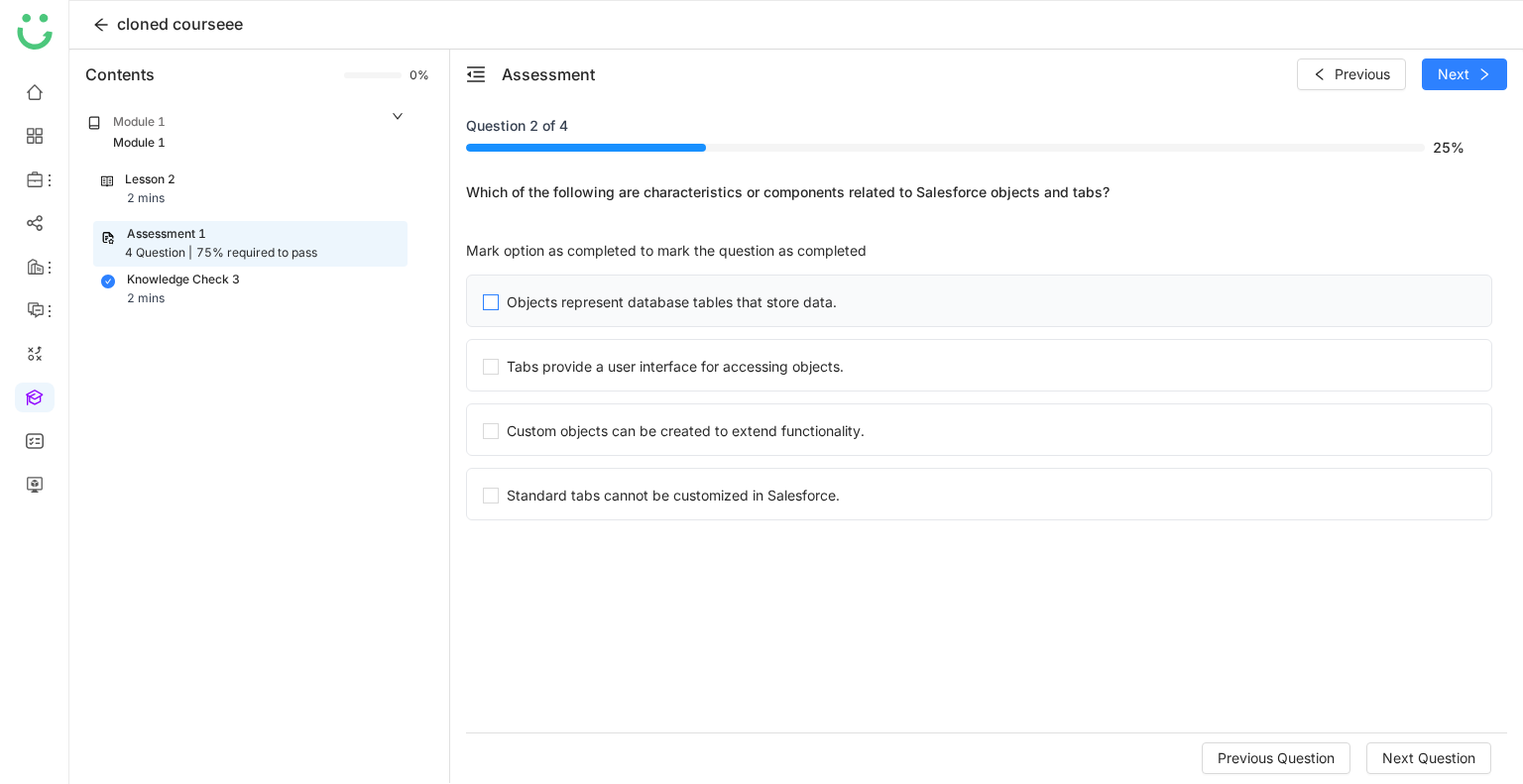 click on "Objects represent database tables that store data." 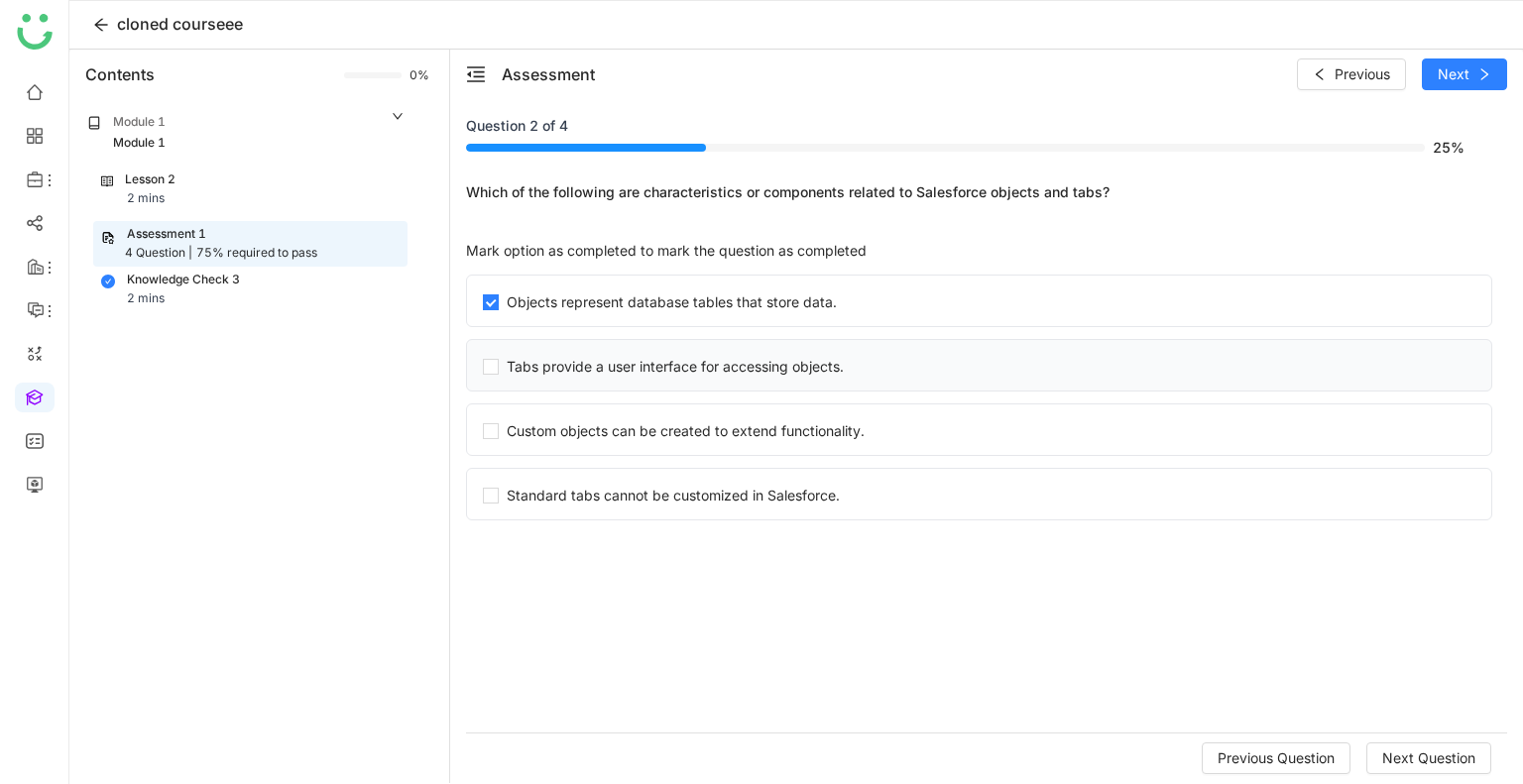 click on "Tabs provide a user interface for accessing objects." 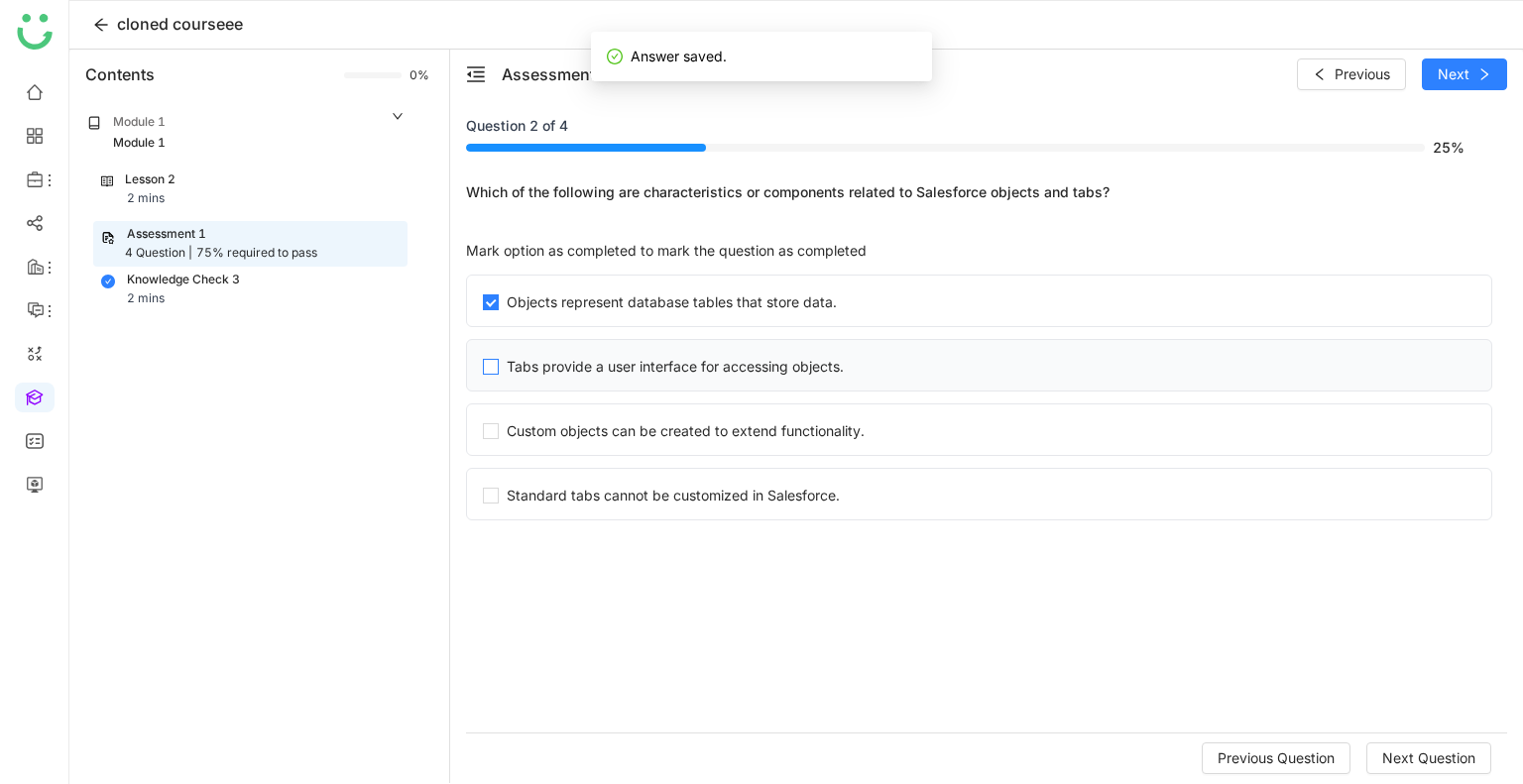 click on "Tabs provide a user interface for accessing objects." 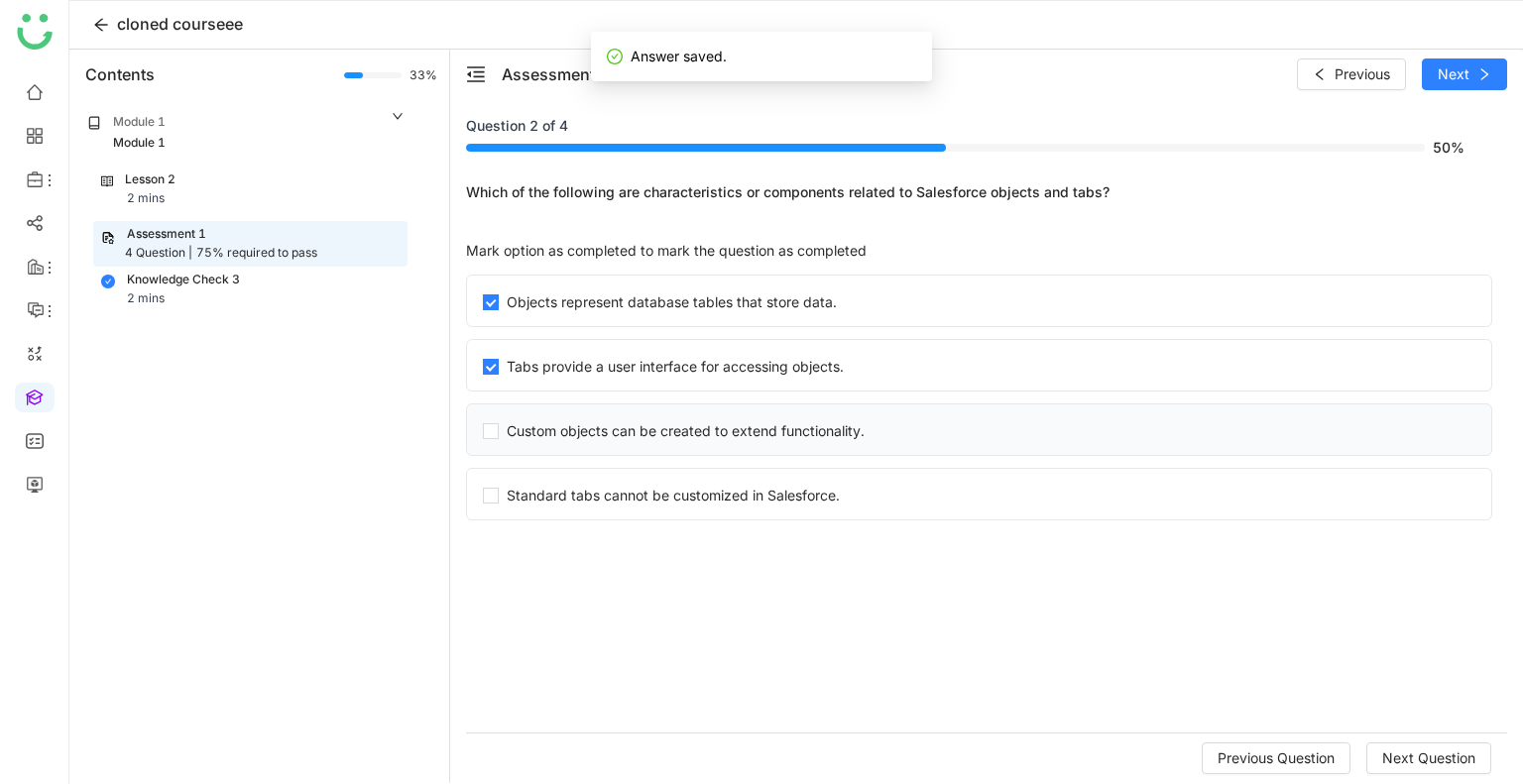 click on "Custom objects can be created to extend functionality." 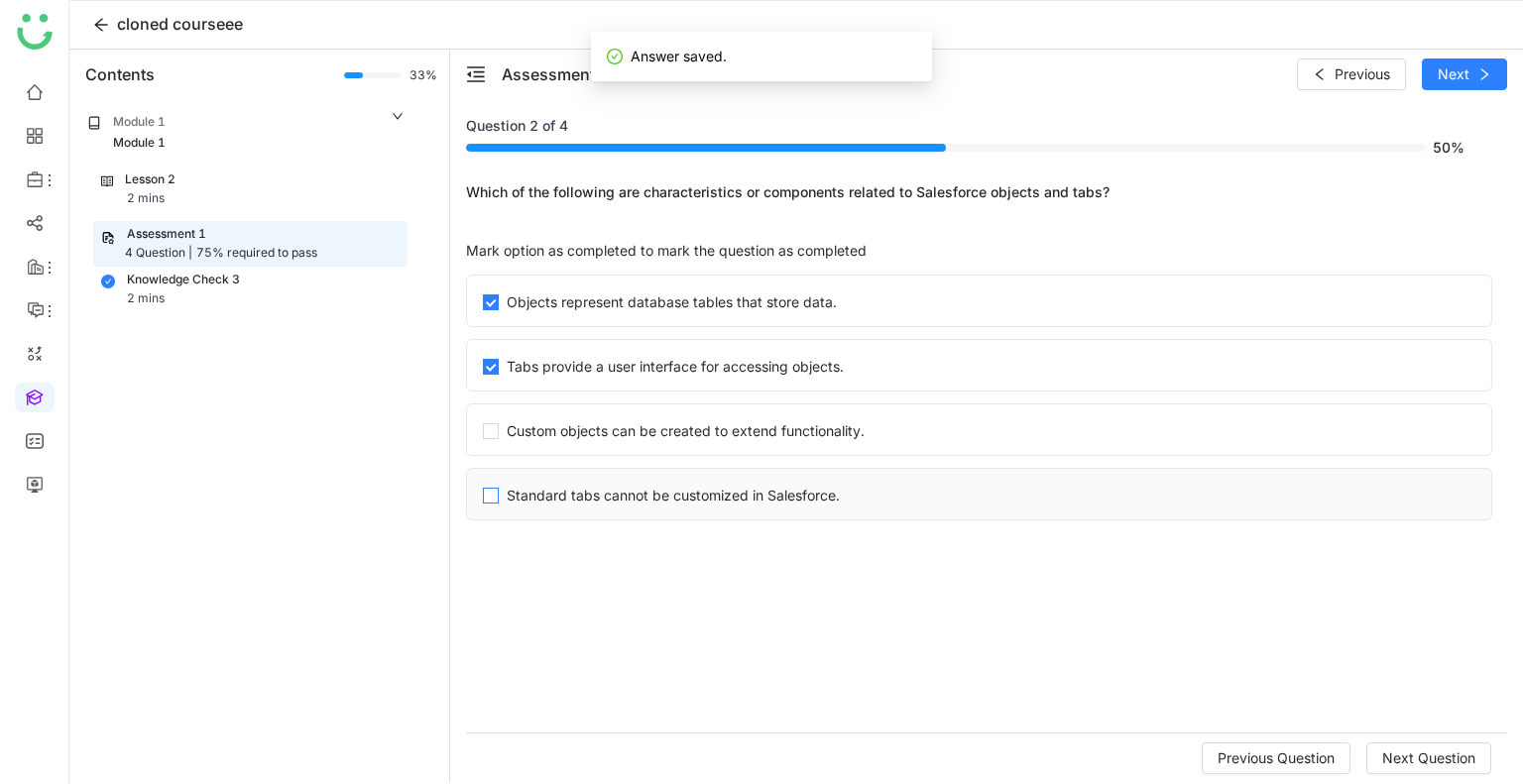 click on "Standard tabs cannot be customized in Salesforce." 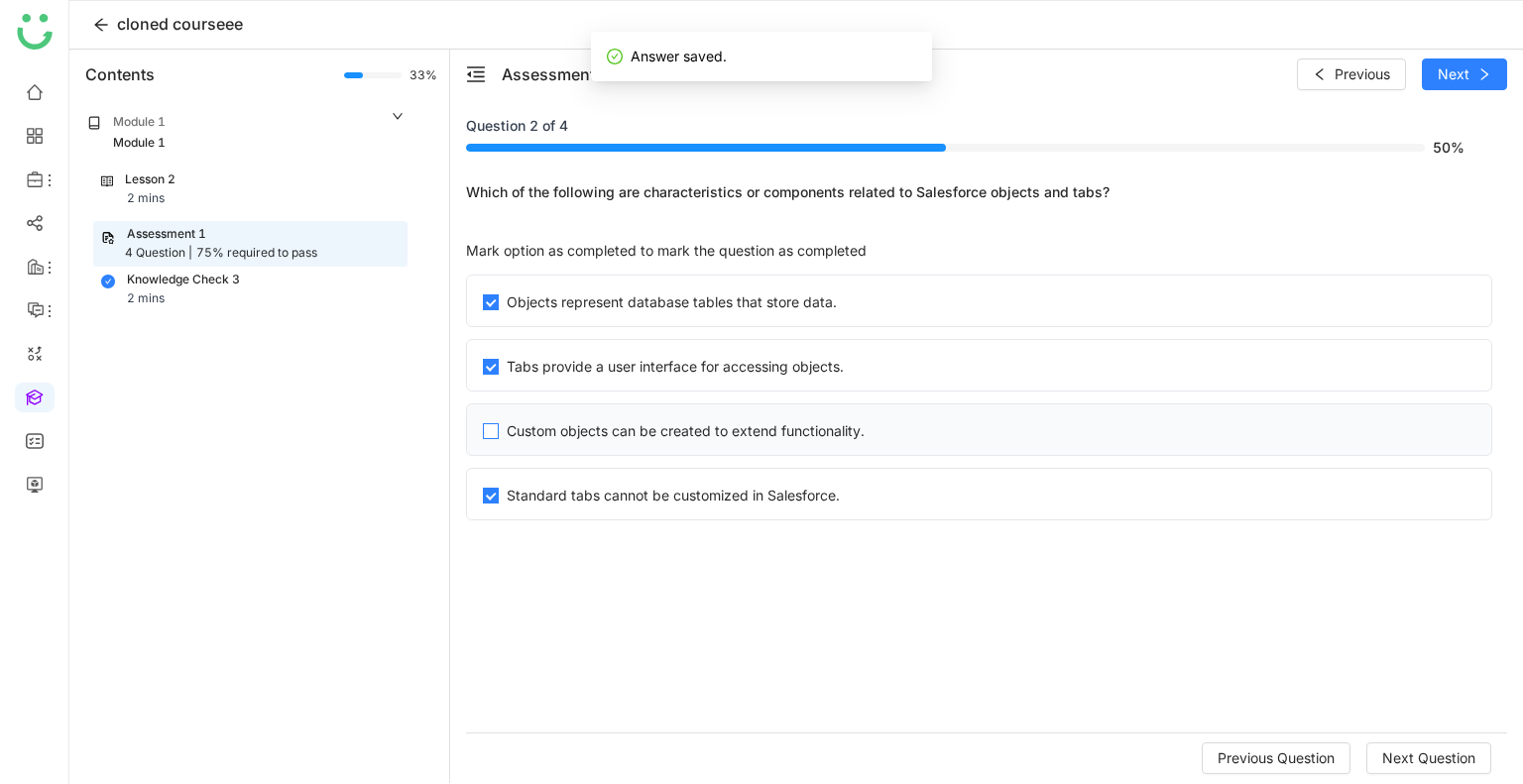 click on "Custom objects can be created to extend functionality." 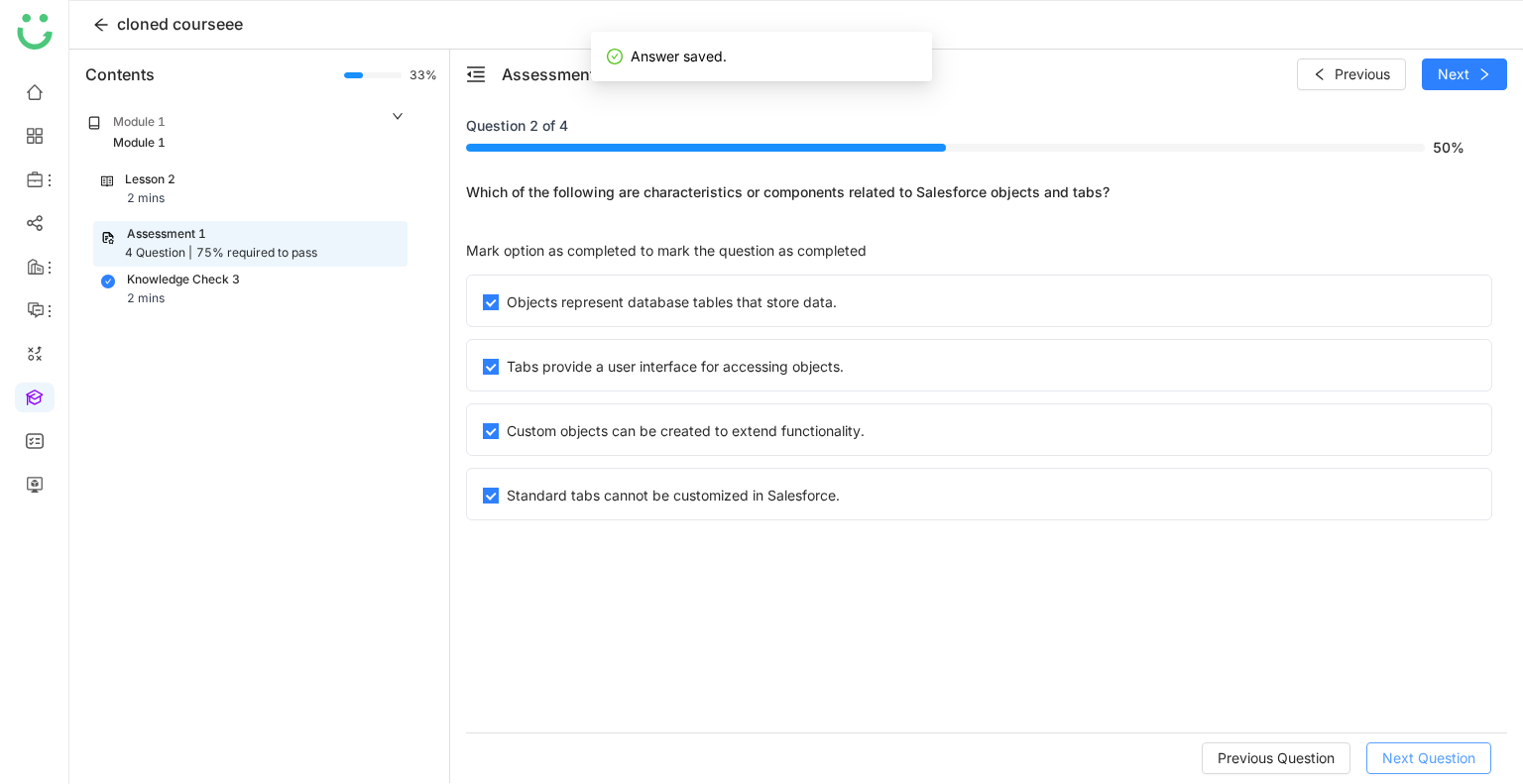 click on "Next Question" 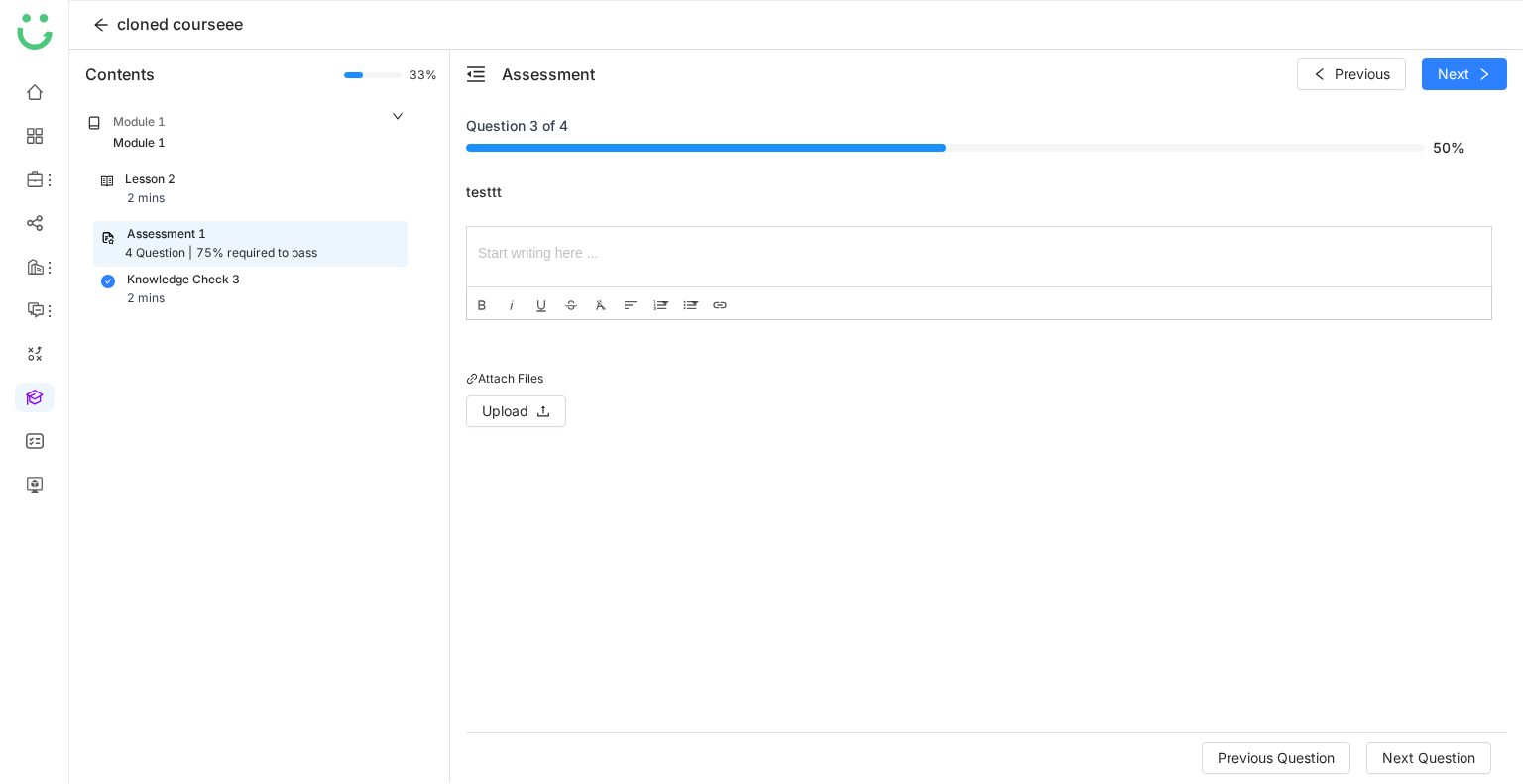 type 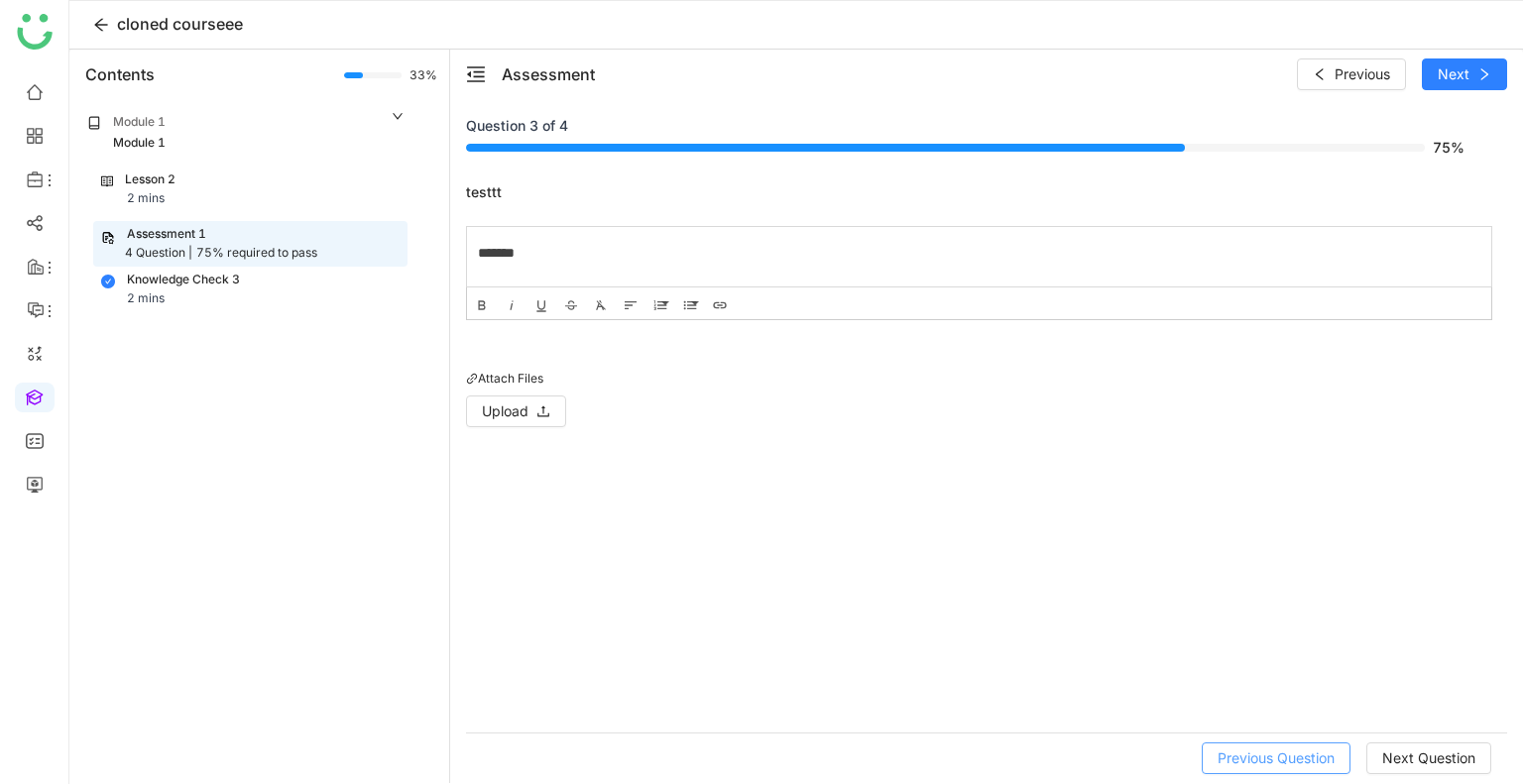 click on "Previous Question" 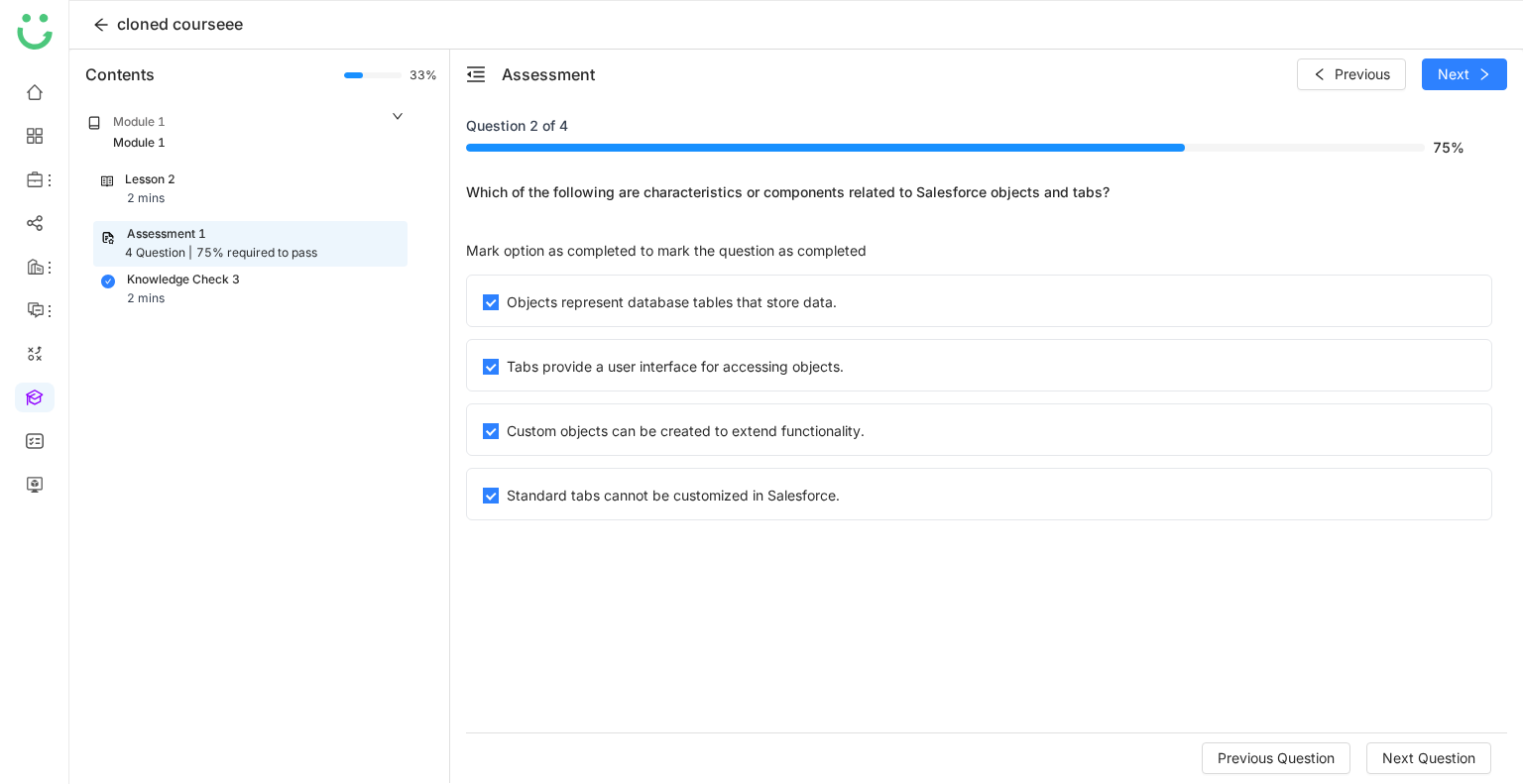 click on "Previous Question   Next Question" 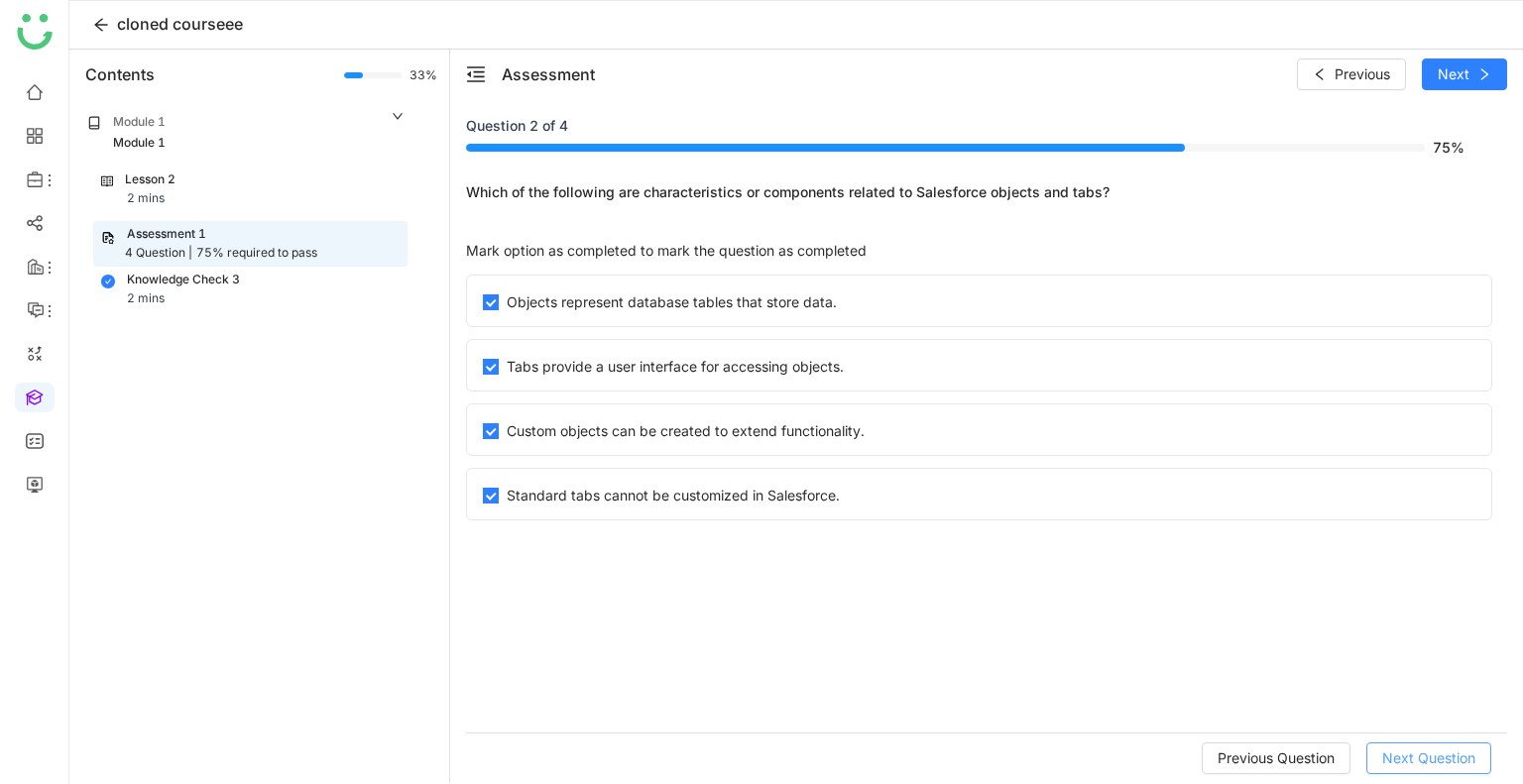 click on "Next Question" 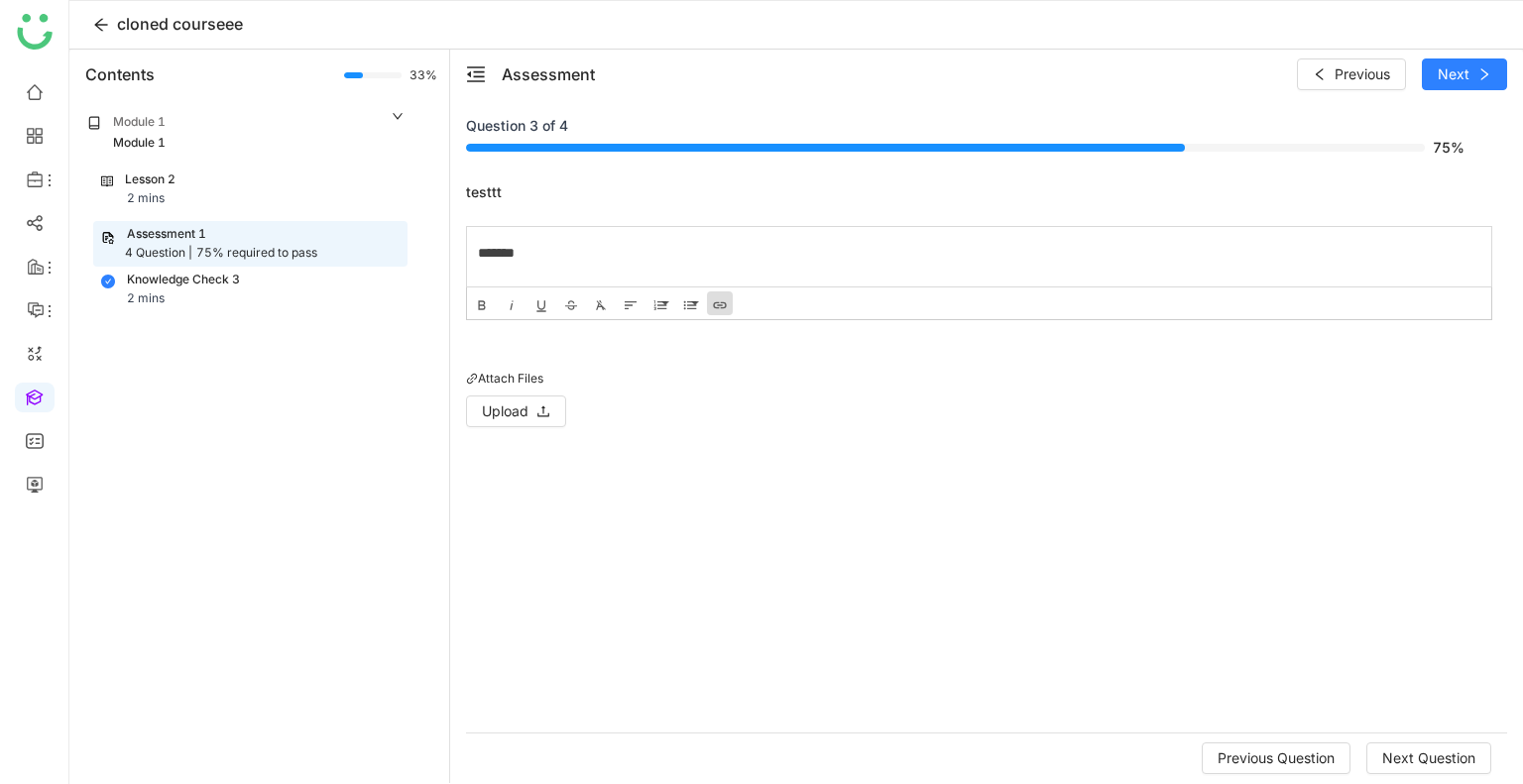 click 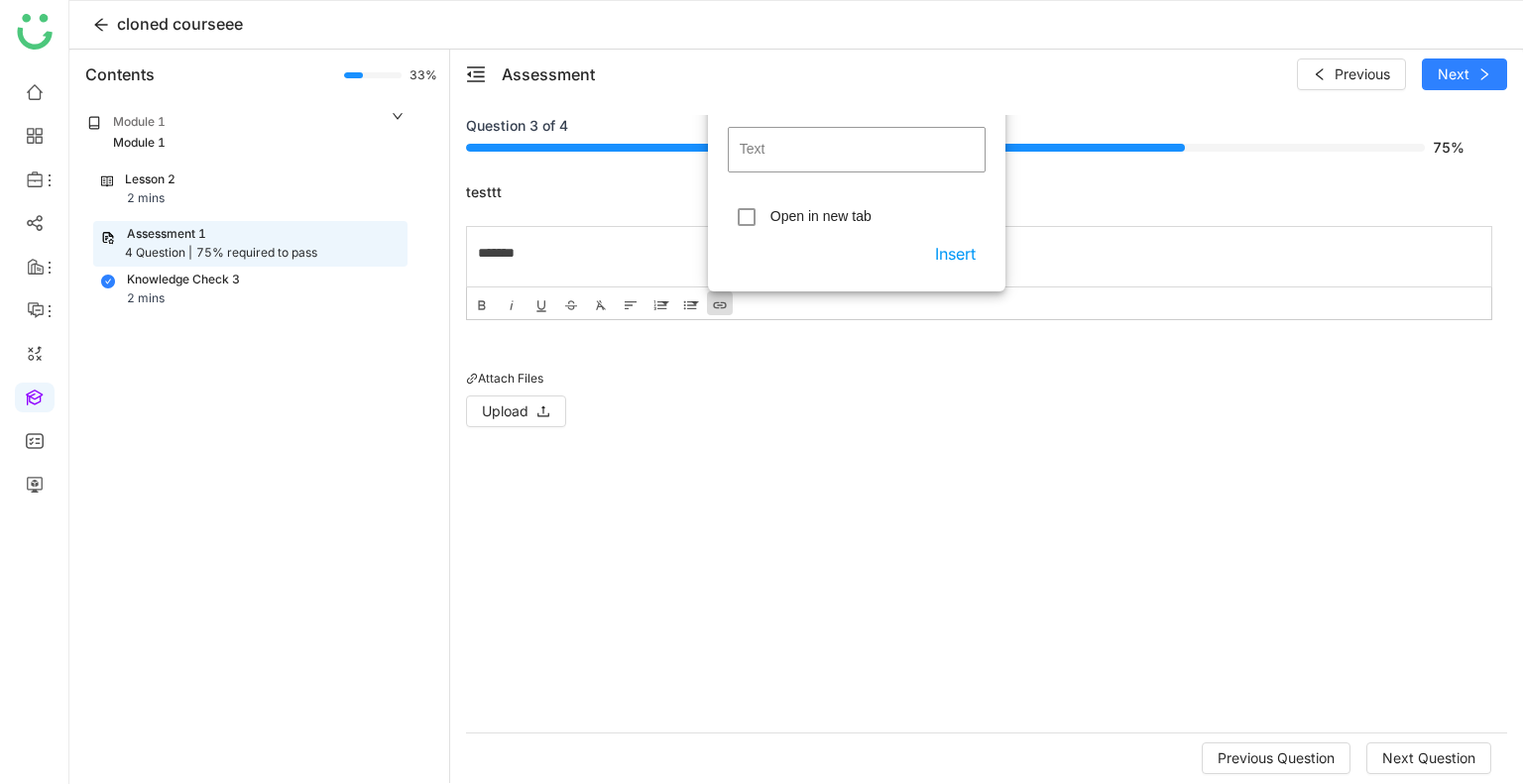 click on "Attach Files Upload" 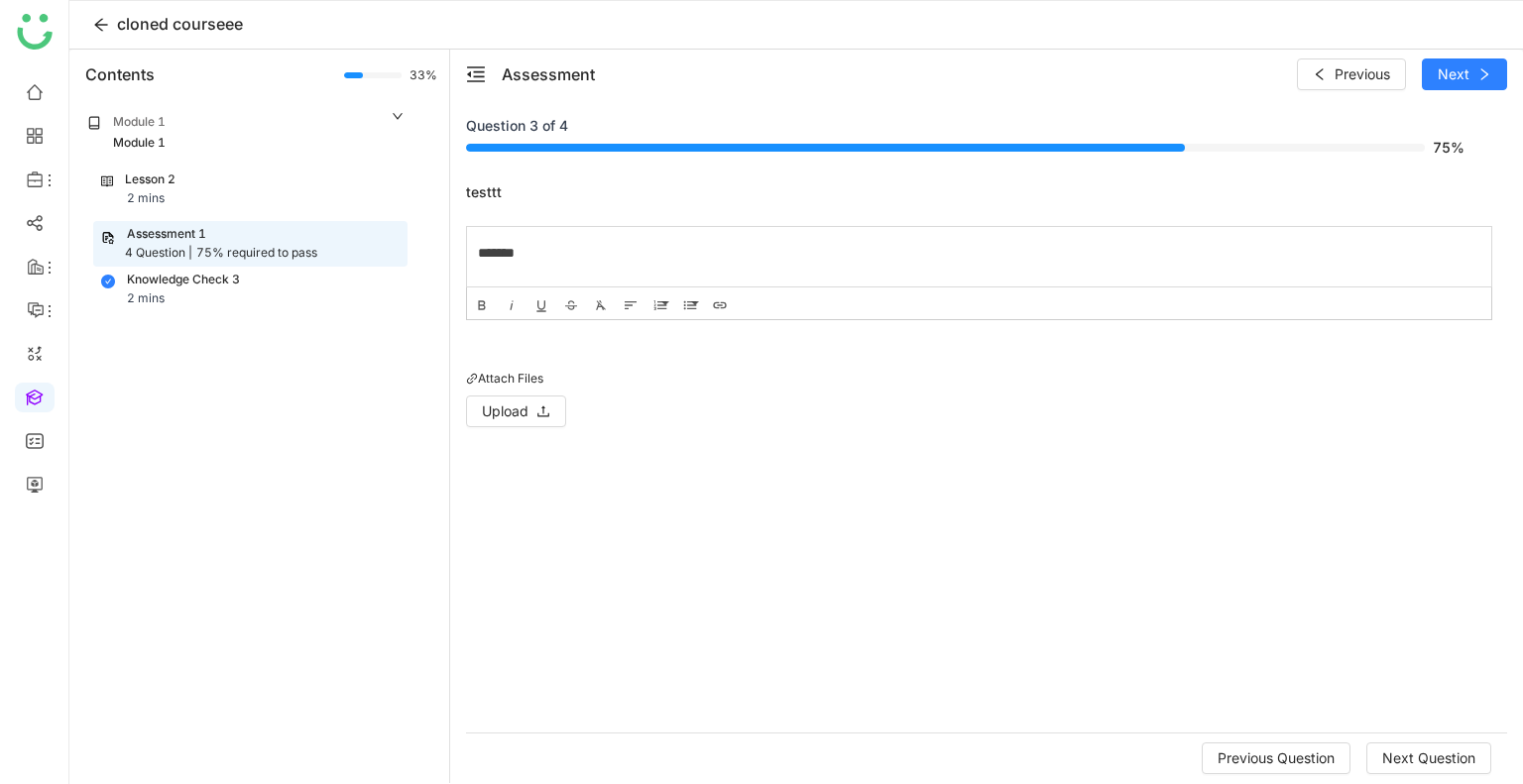 click on "Attach Files Upload" 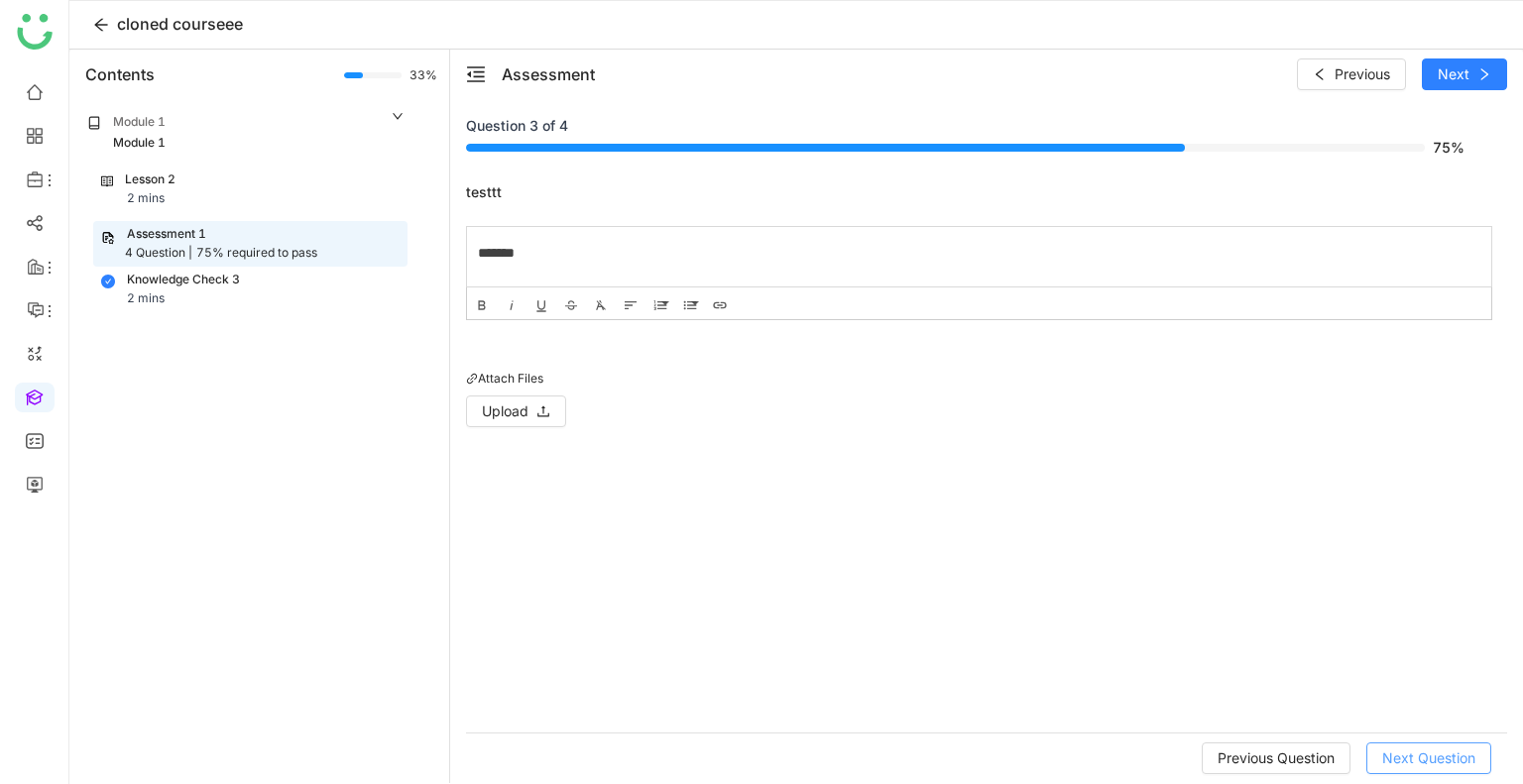 click on "Next Question" 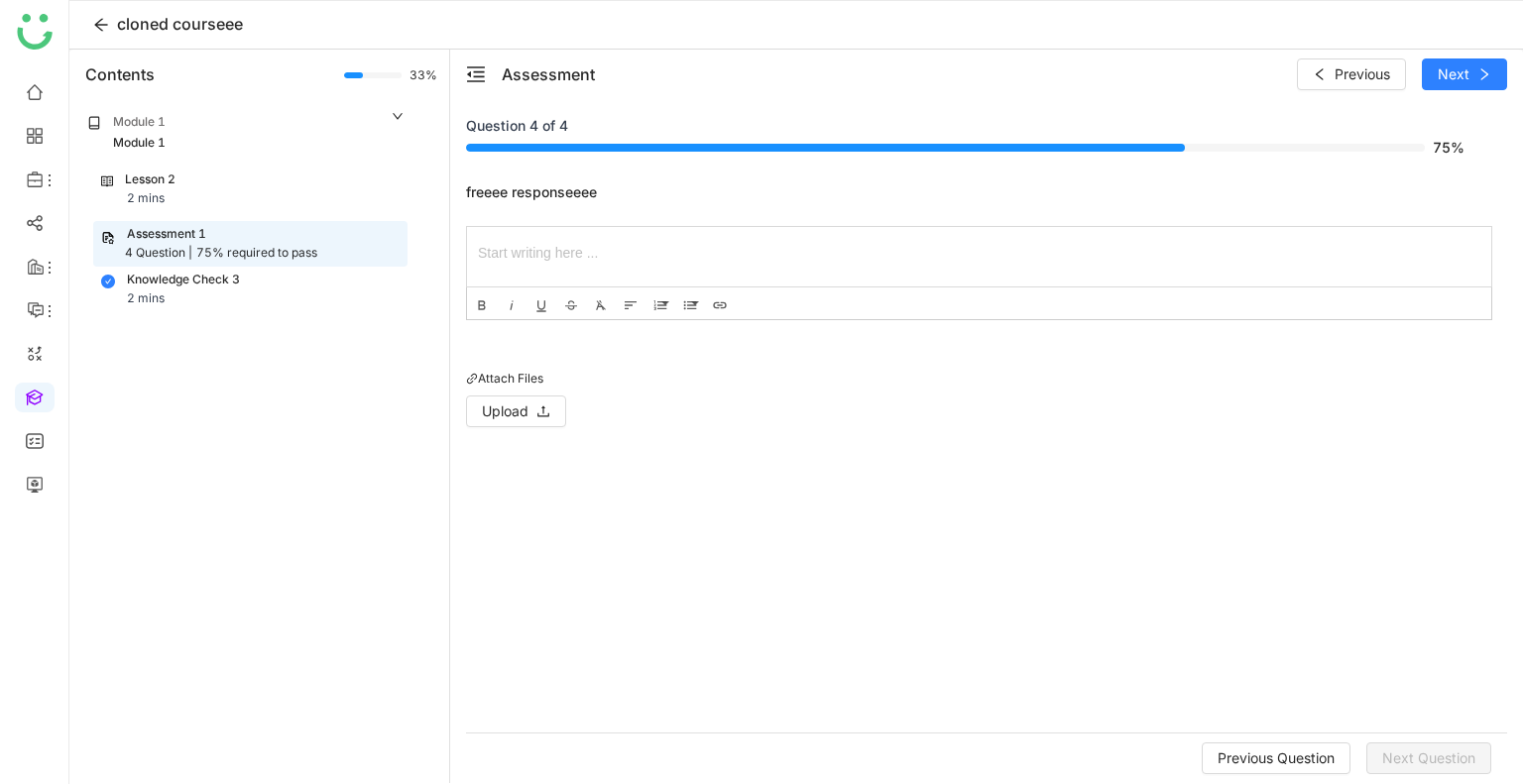 type 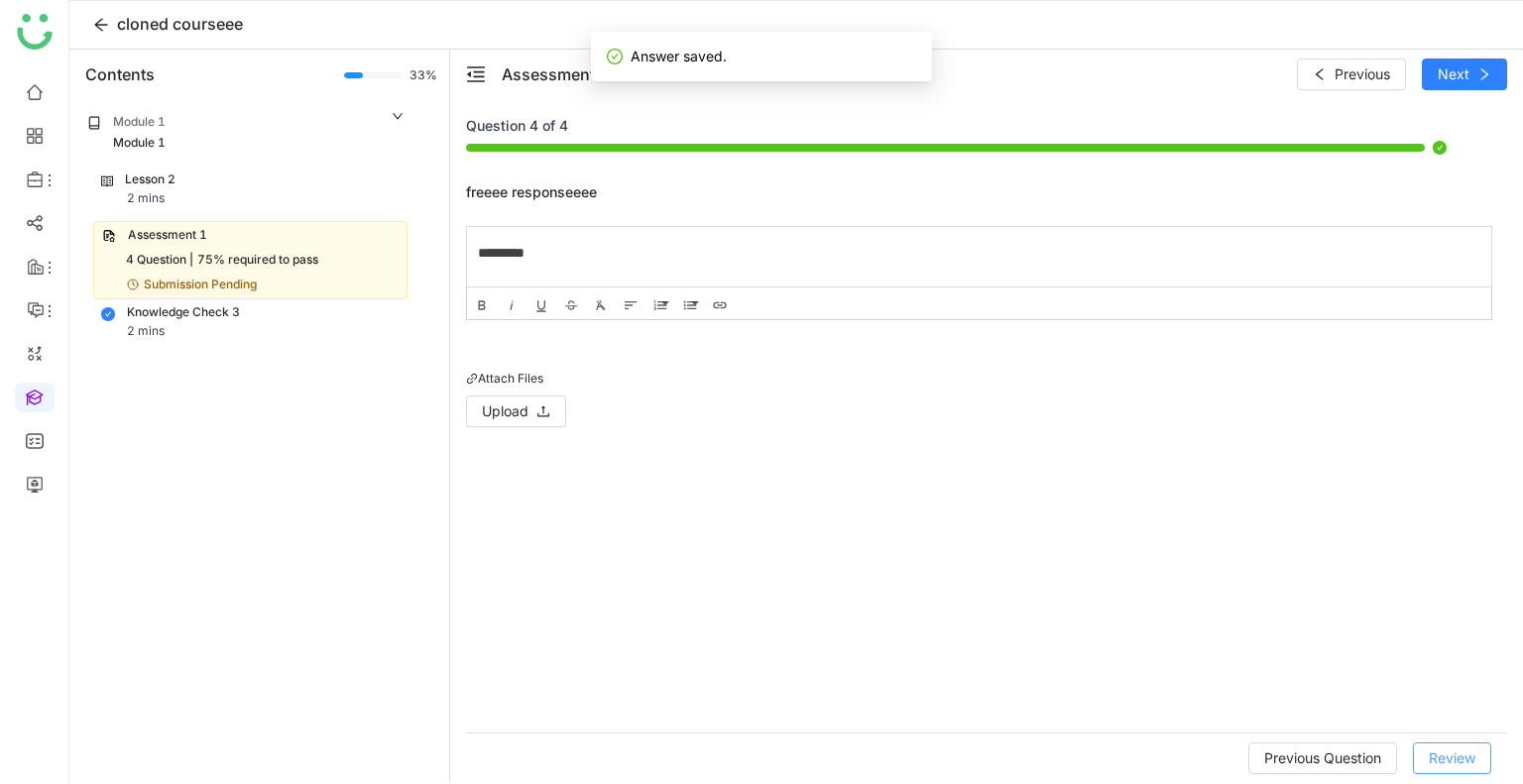 click on "Review" 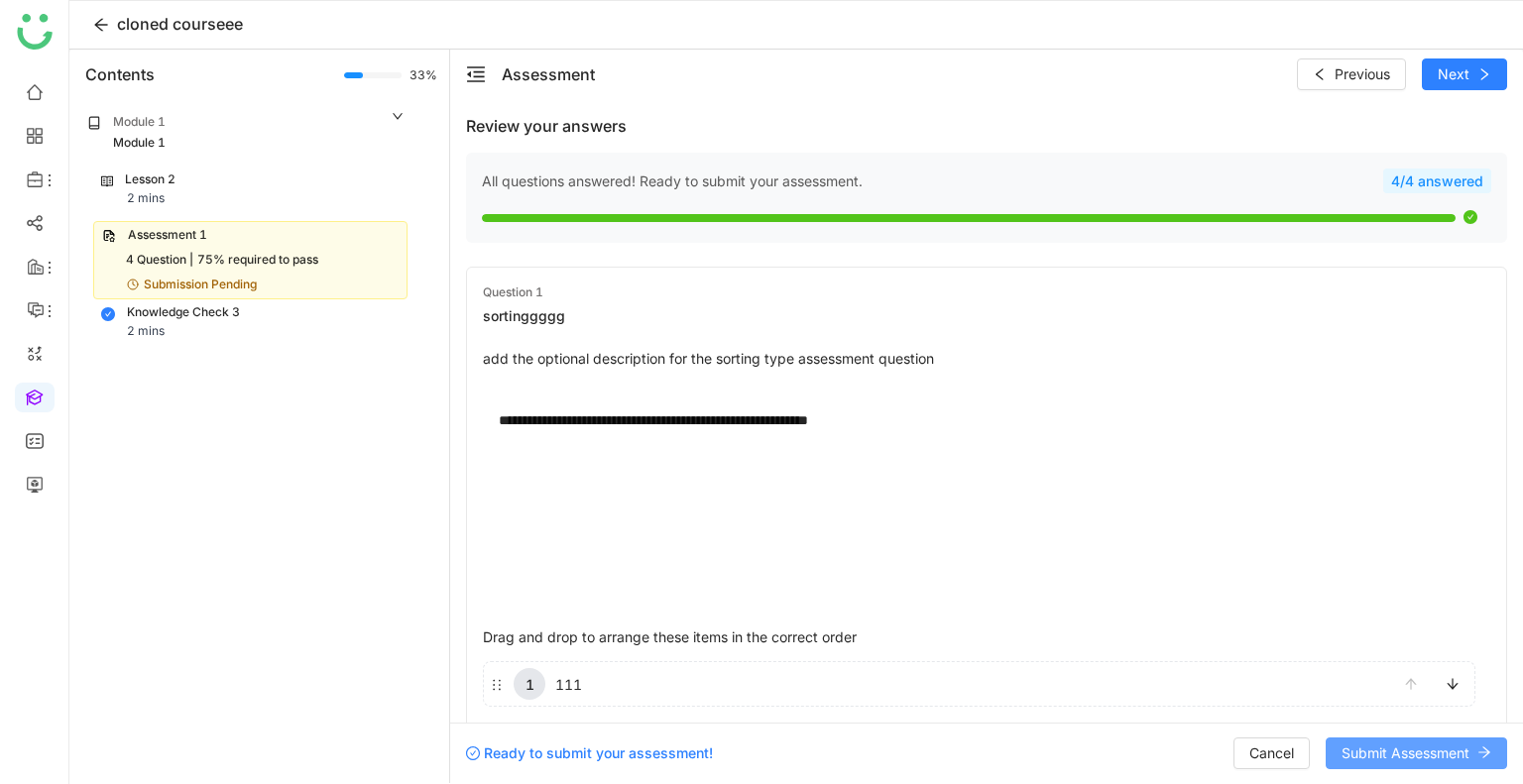 scroll, scrollTop: 1250, scrollLeft: 0, axis: vertical 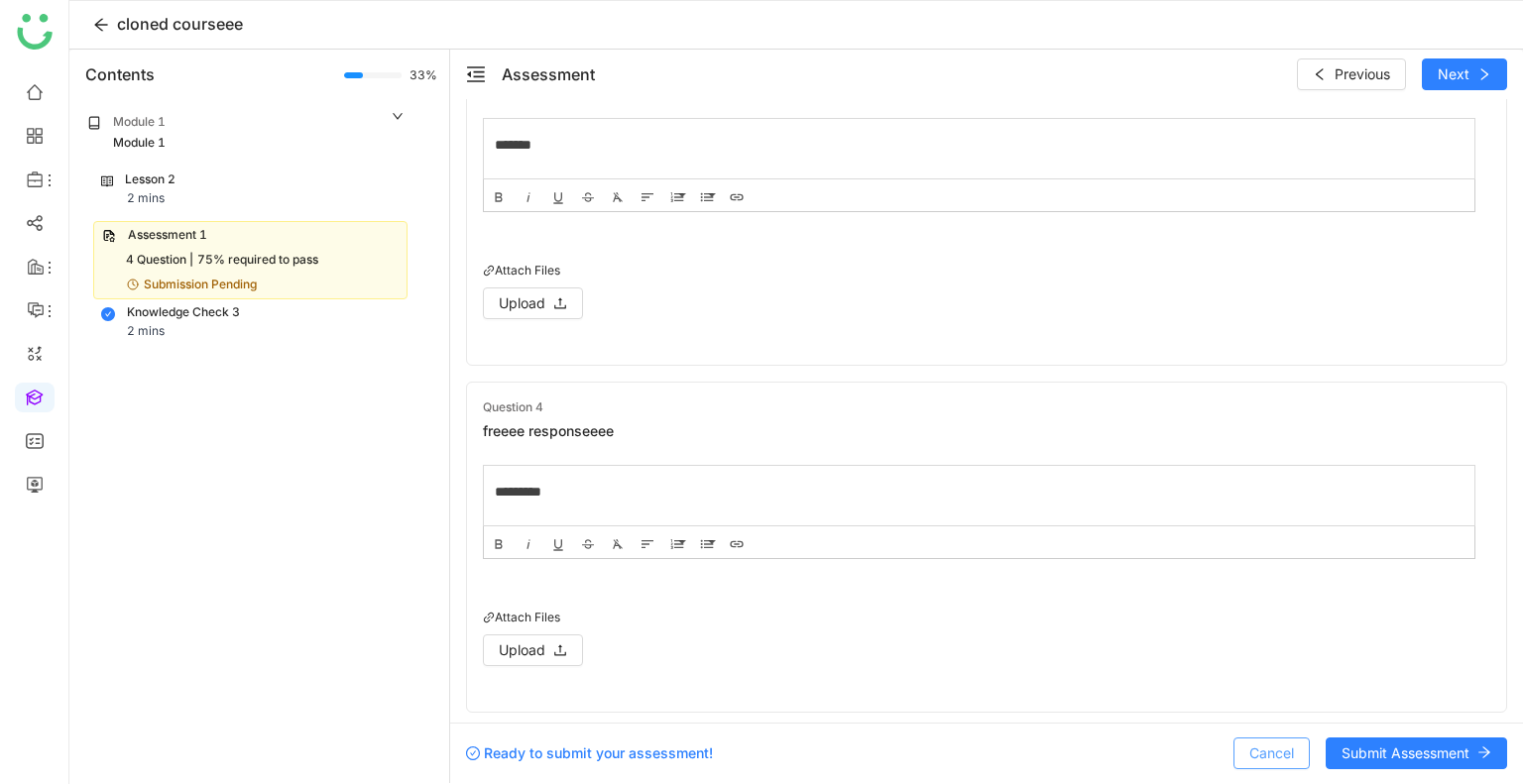 click on "Cancel" 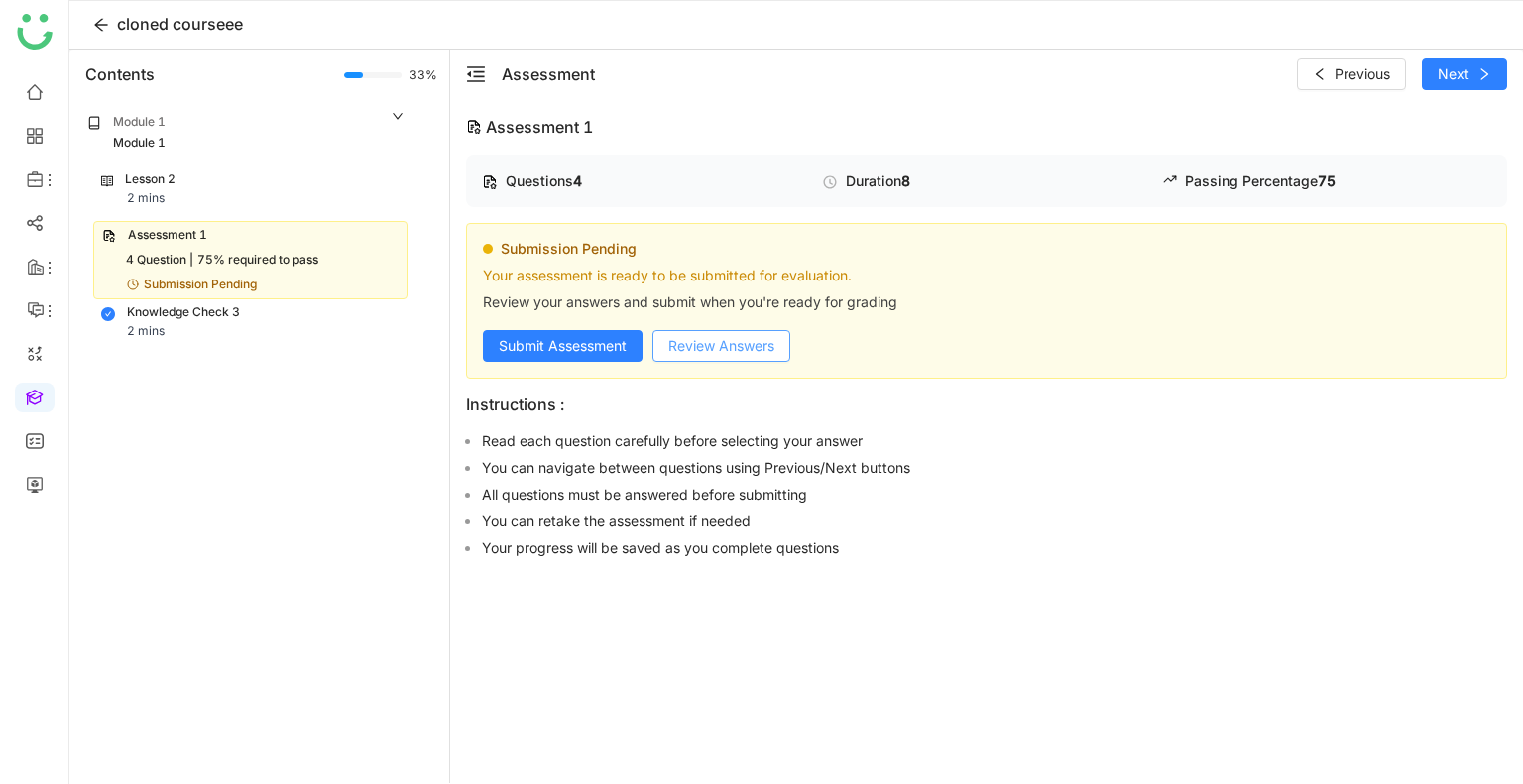 click on "Review Answers" 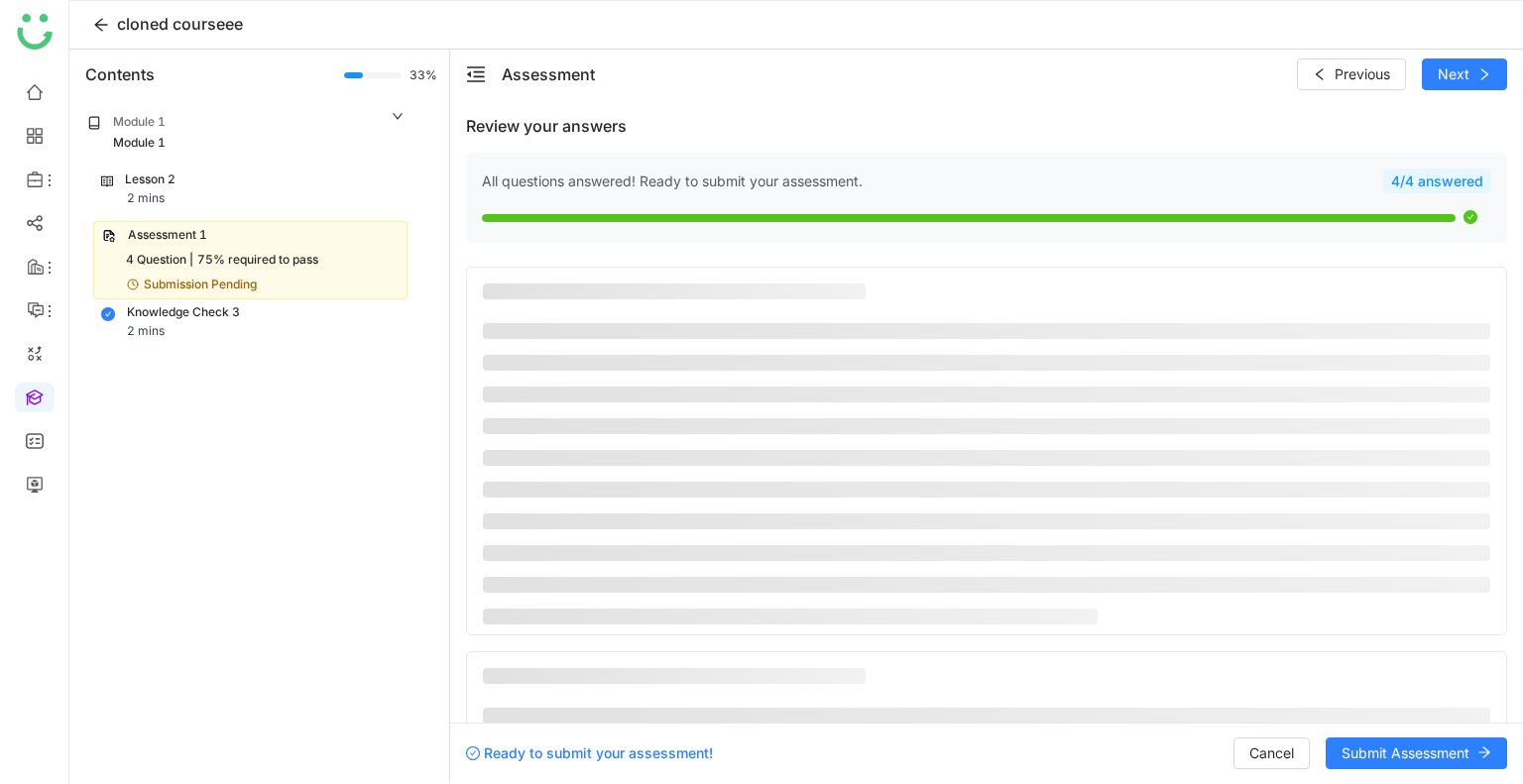 click 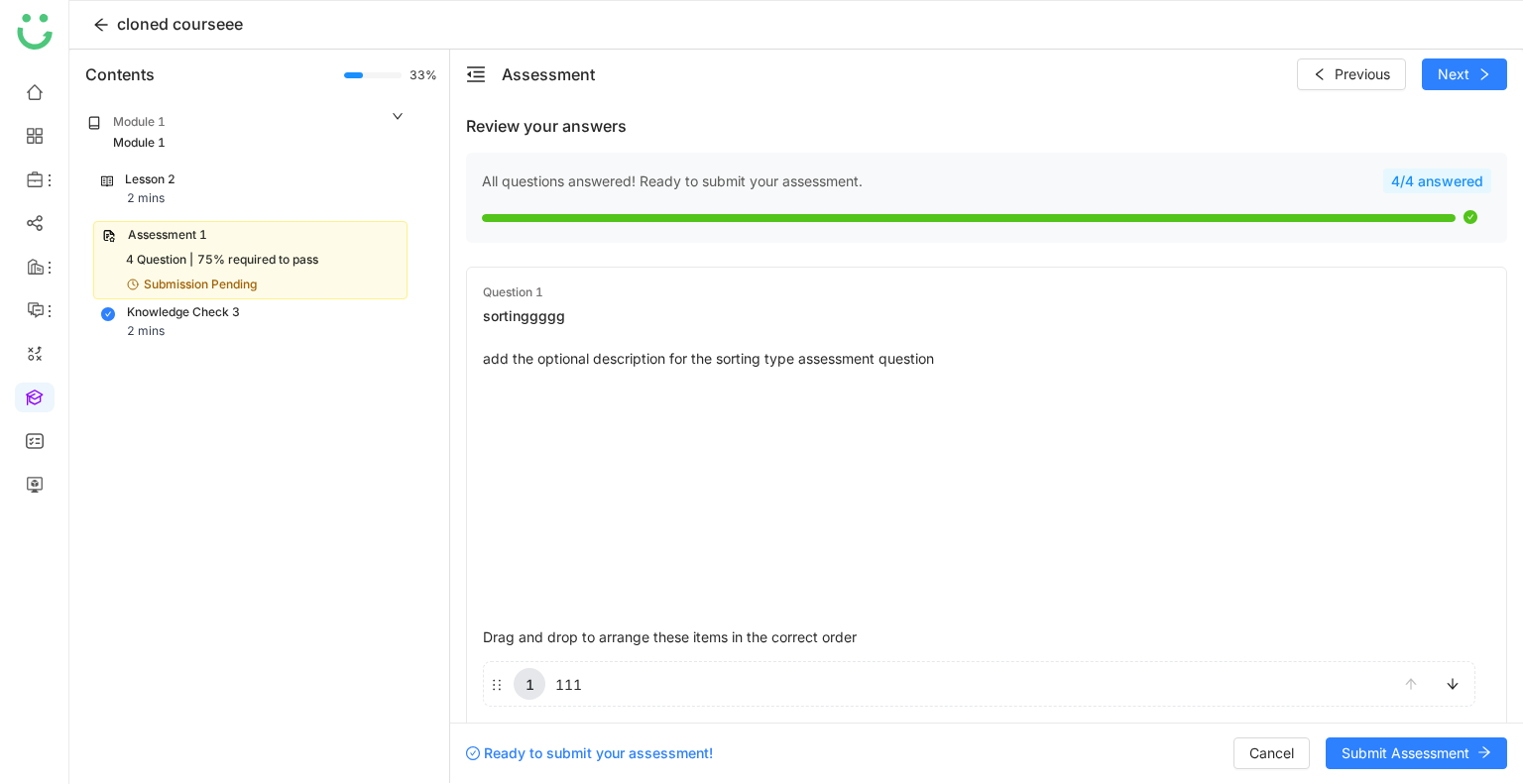 scroll, scrollTop: 1250, scrollLeft: 0, axis: vertical 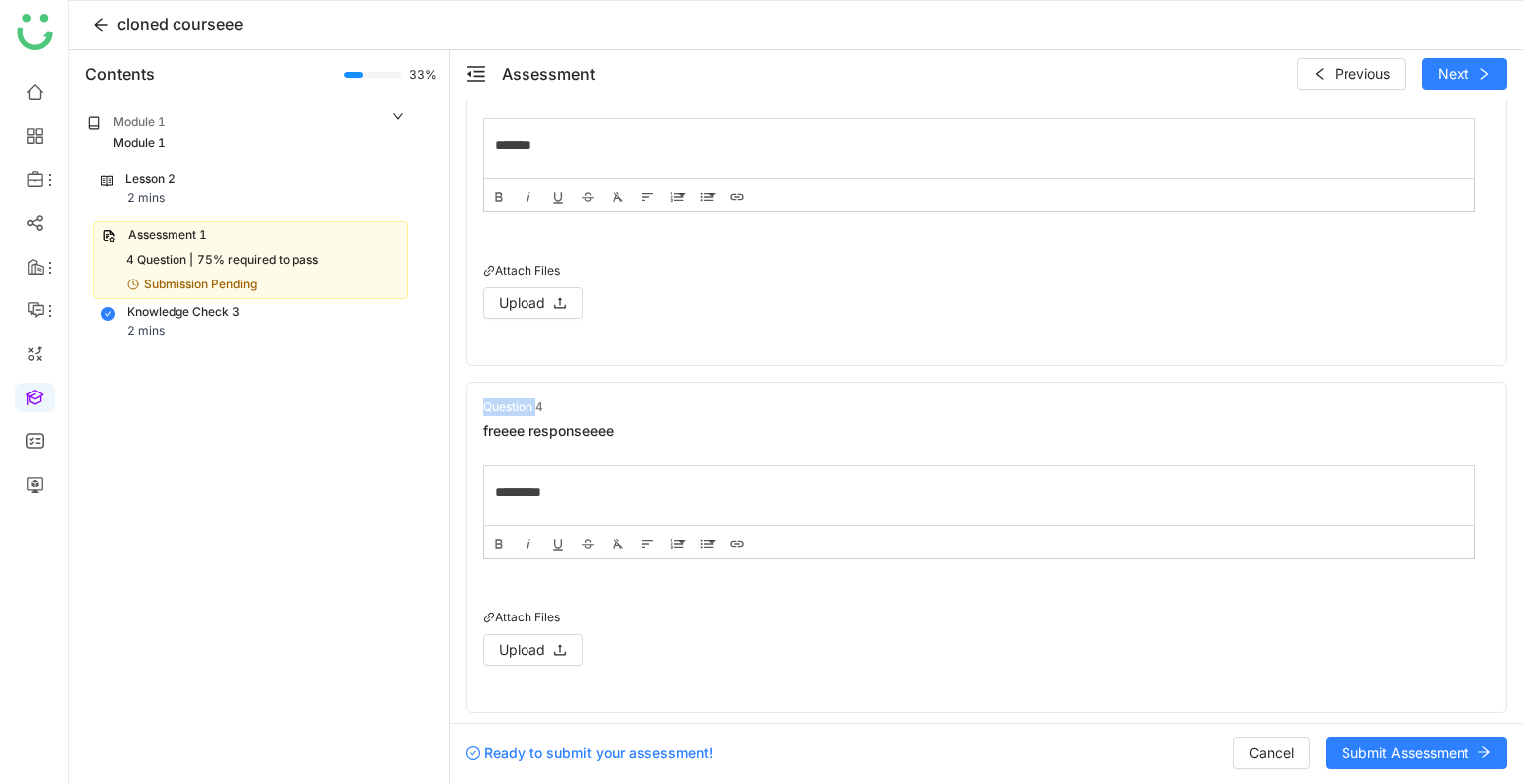 click on "Question 3 testtt ******* Bold Italic Underline Strikethrough Clear Formatting Align
Align Left
Align Center
Align Right
Align Justify Ordered List   Default Lower Alpha Lower Greek Lower Roman Upper Alpha Upper Roman    Unordered List   Default Circle Disc Square    Insert Link  Attach Files Upload" 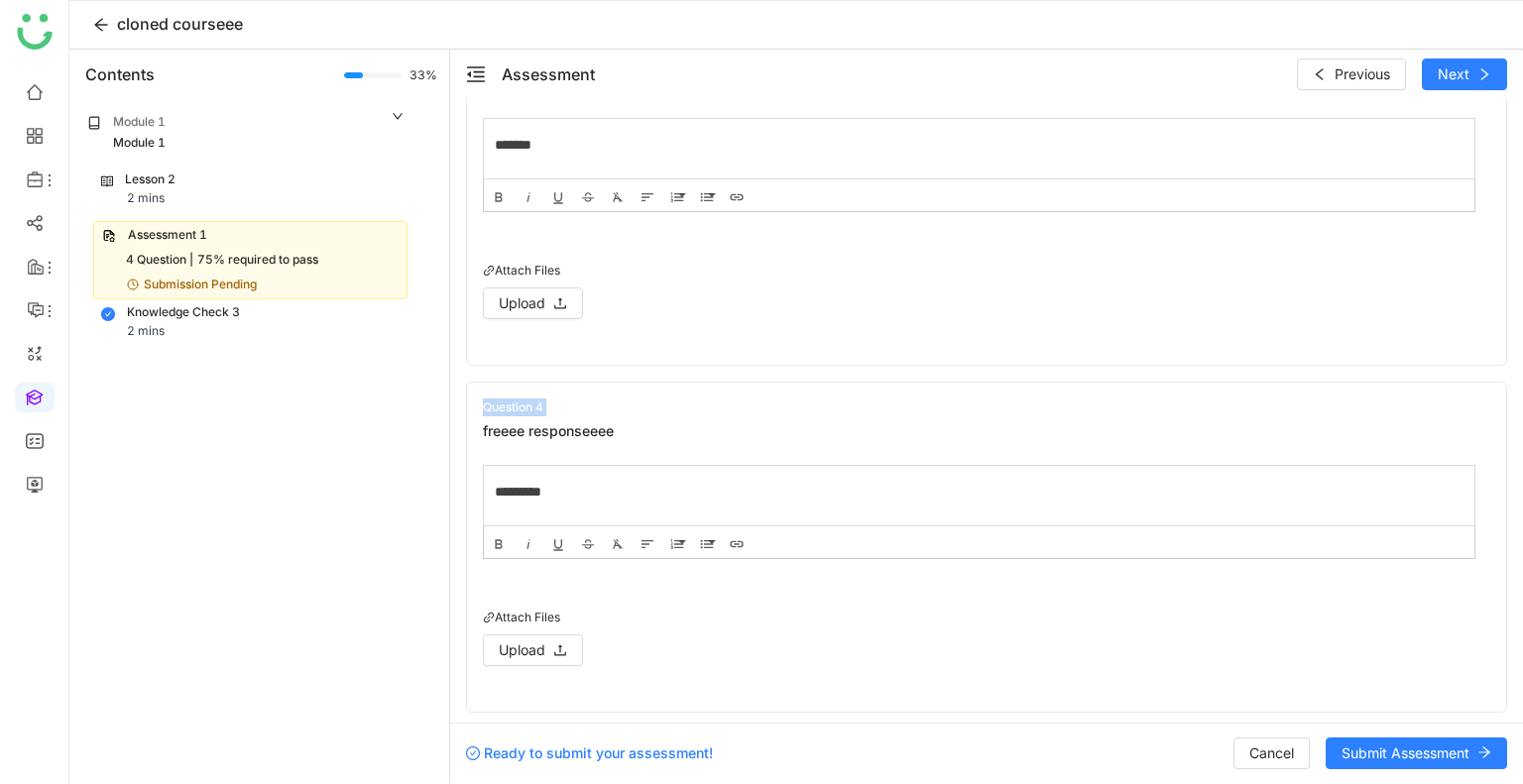 click on "Question 3 testtt ******* Bold Italic Underline Strikethrough Clear Formatting Align
Align Left
Align Center
Align Right
Align Justify Ordered List   Default Lower Alpha Lower Greek Lower Roman Upper Alpha Upper Roman    Unordered List   Default Circle Disc Square    Insert Link  Attach Files Upload" 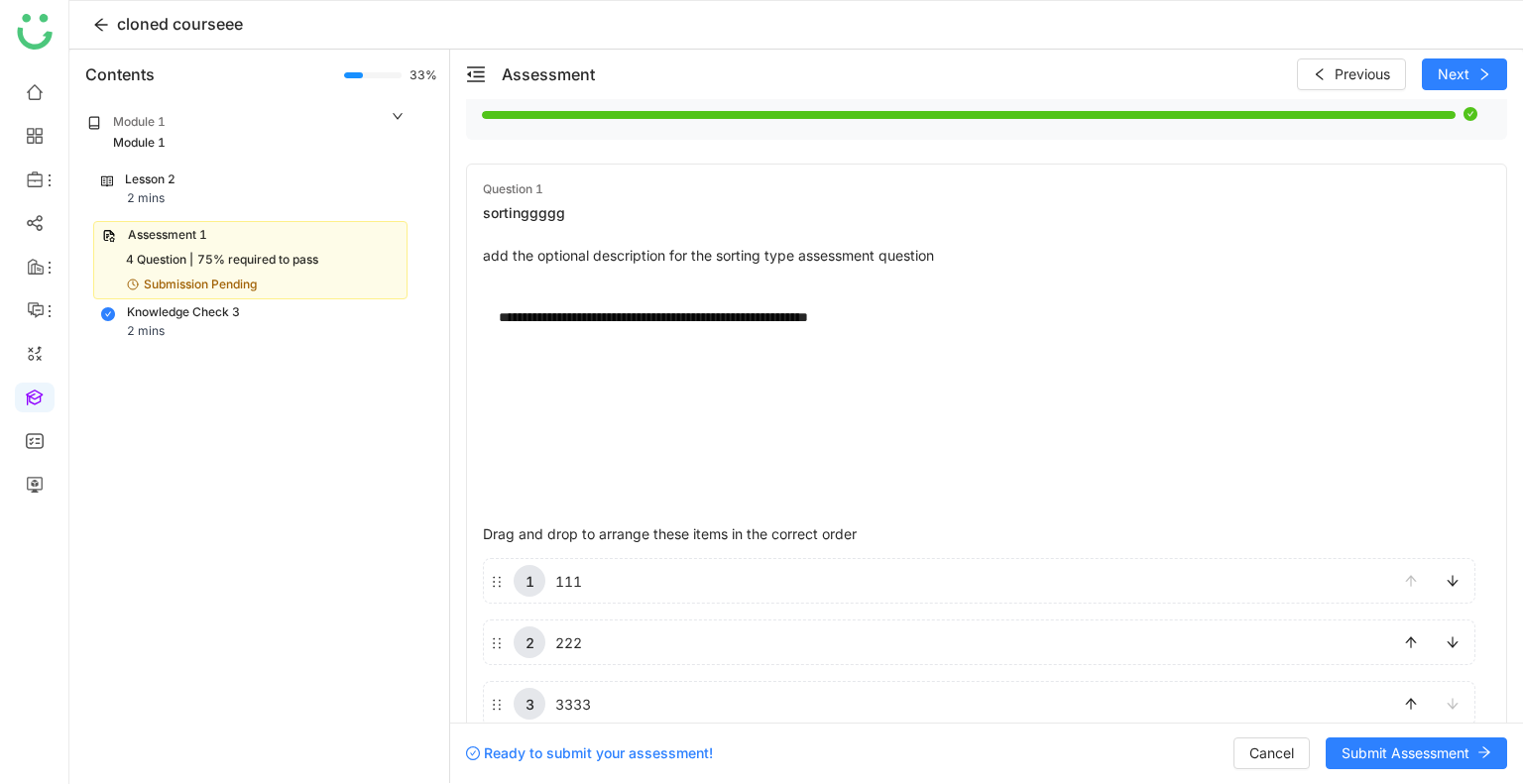 scroll, scrollTop: 0, scrollLeft: 0, axis: both 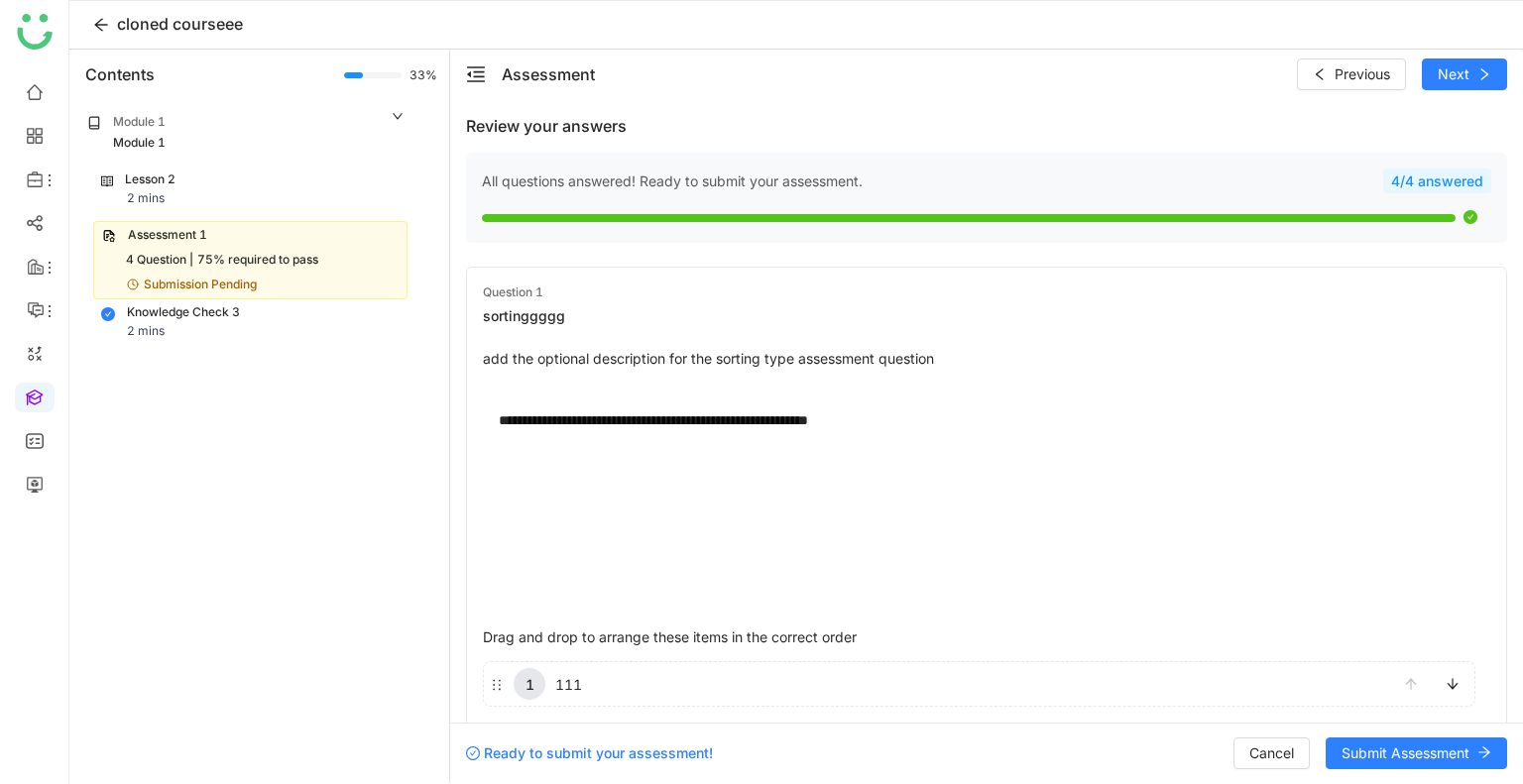 click on "**********" 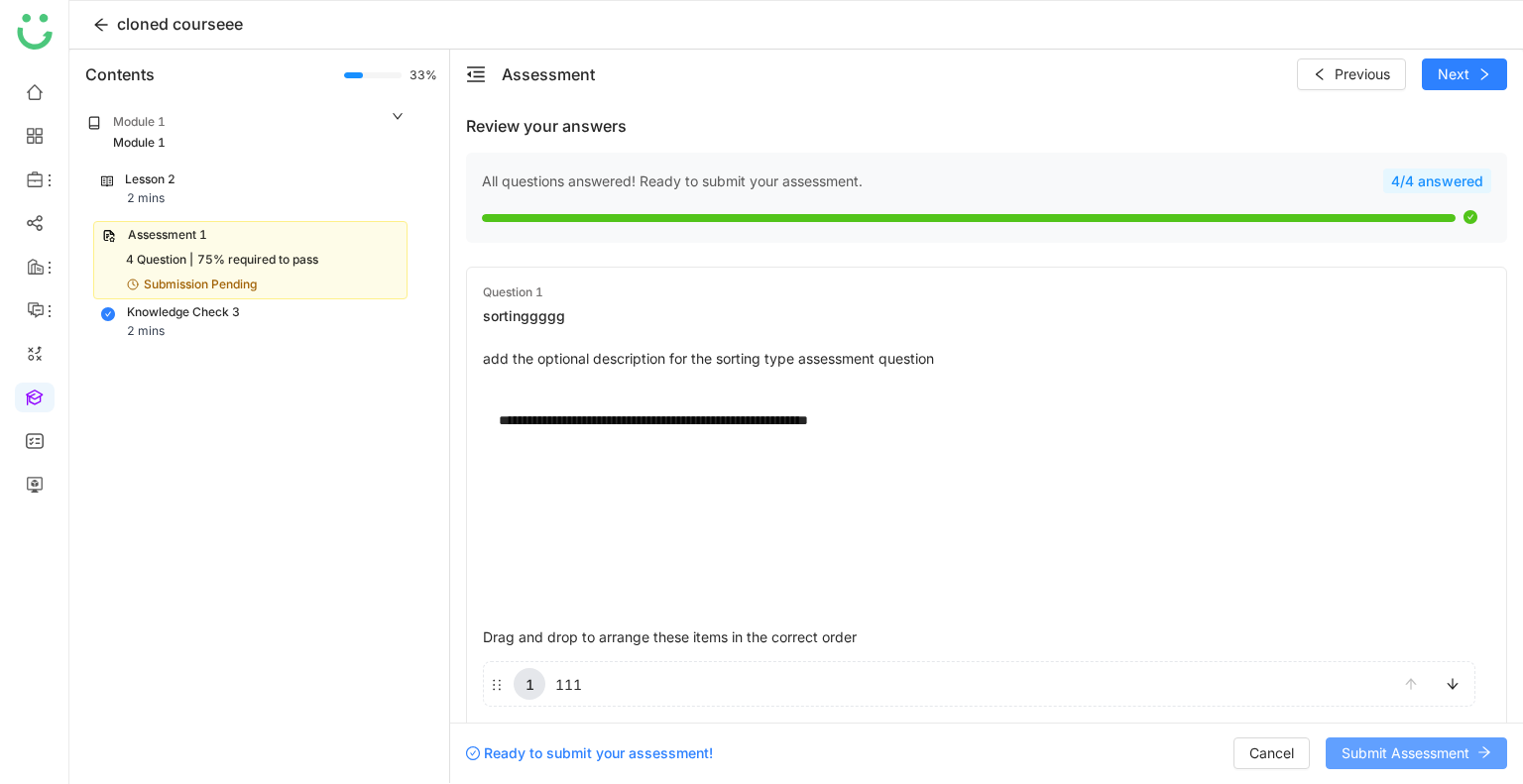 click on "Submit Assessment" 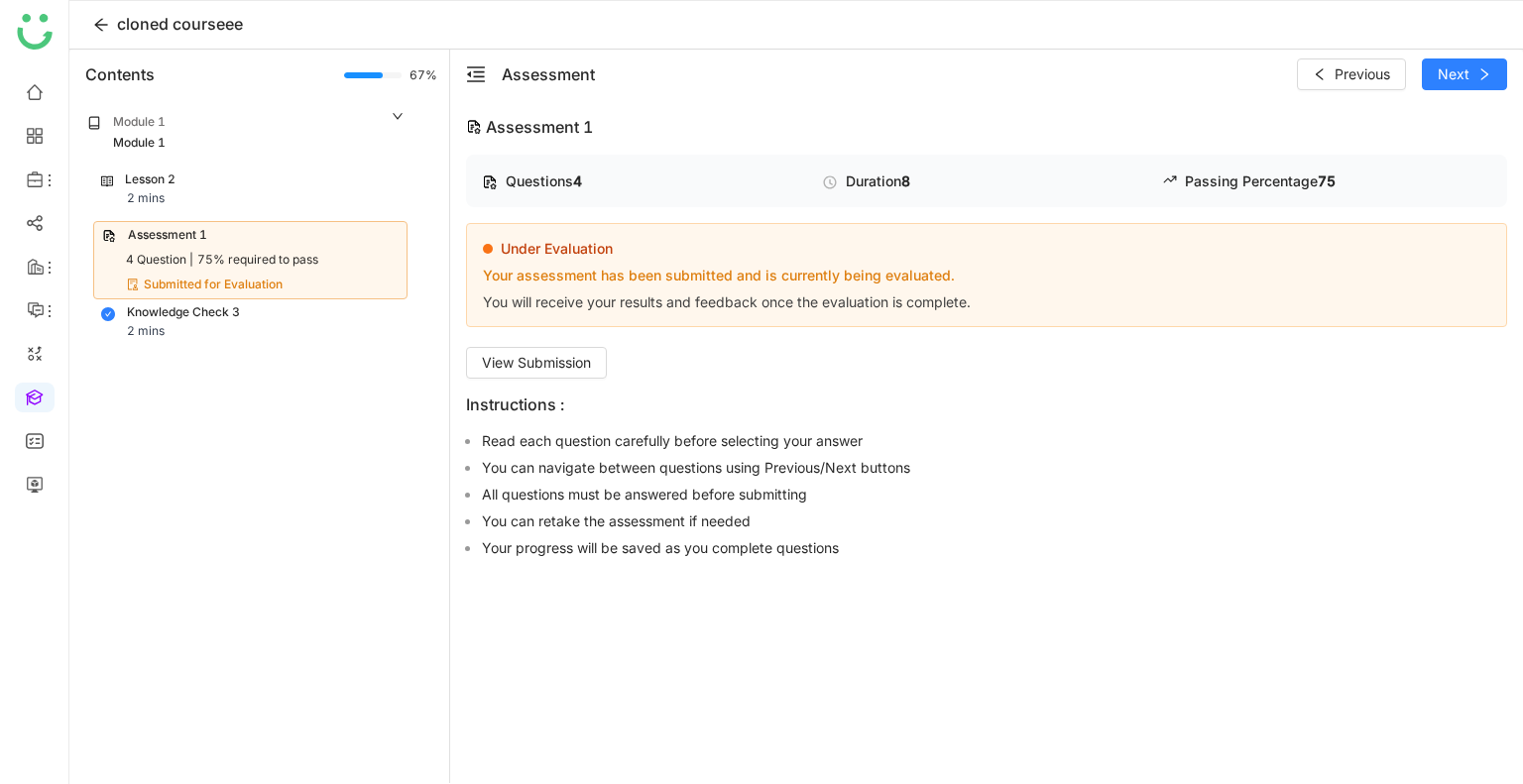 click on "Knowledge Check 3" 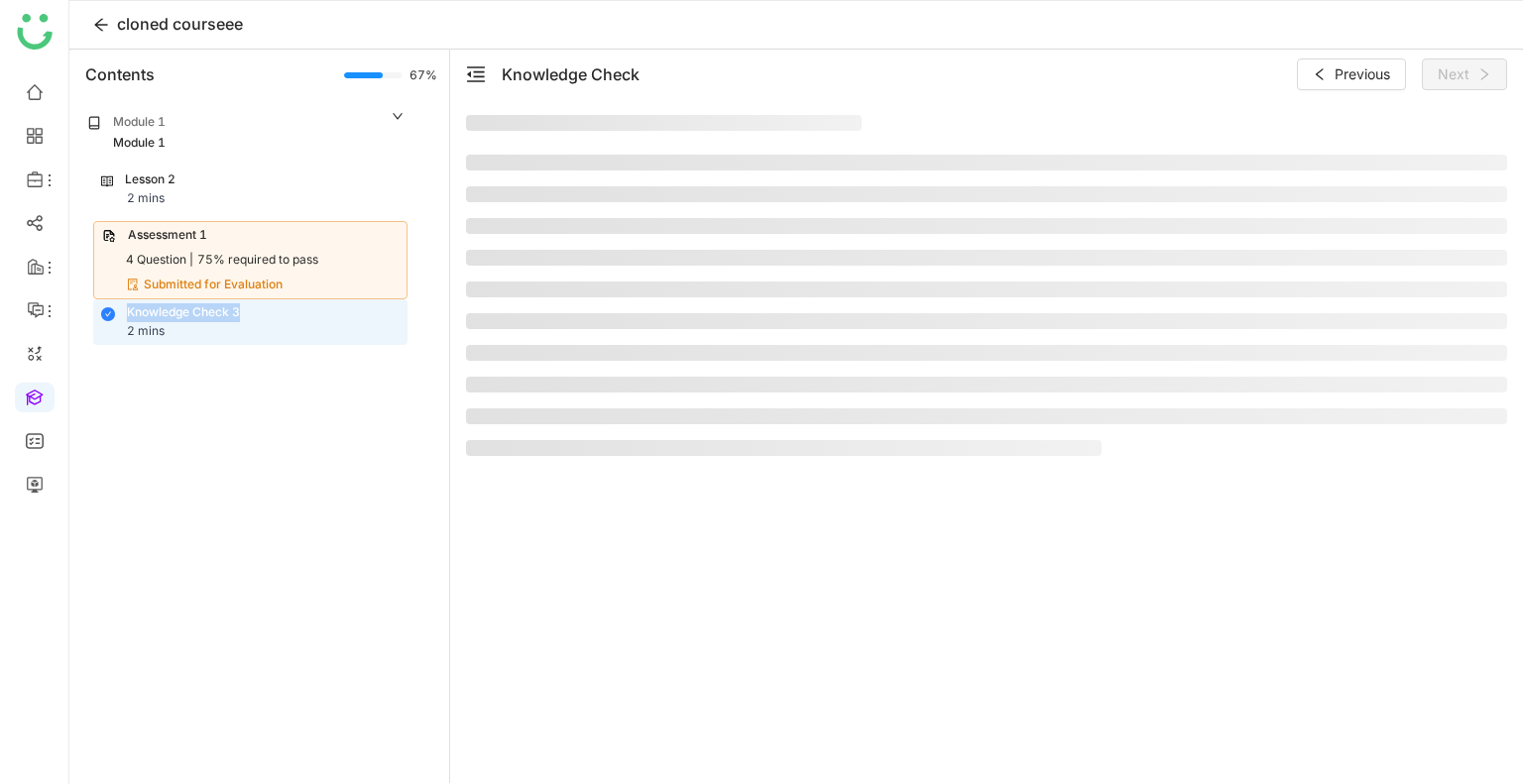 click on "Knowledge Check 3" 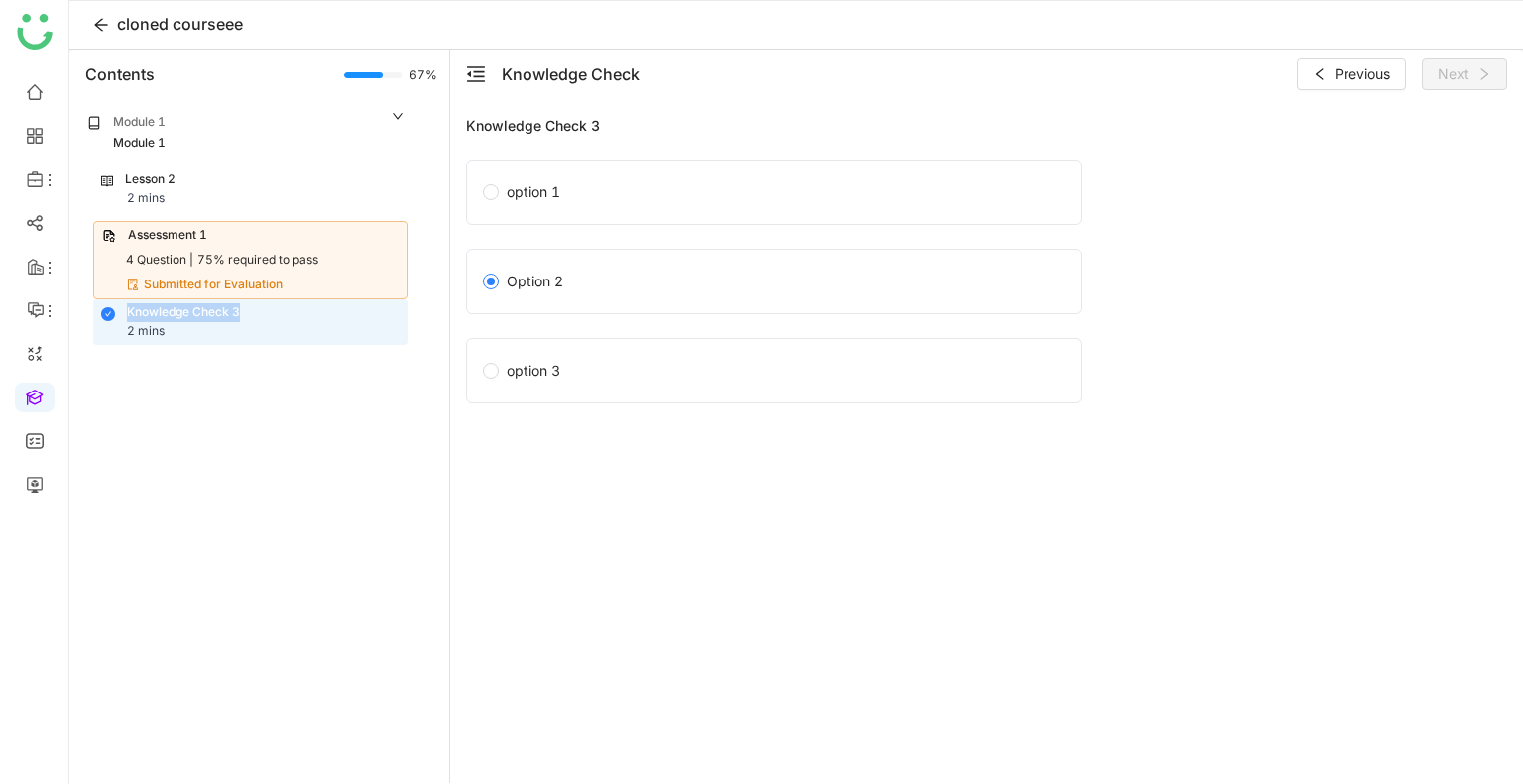 click on "Knowledge Check 3" 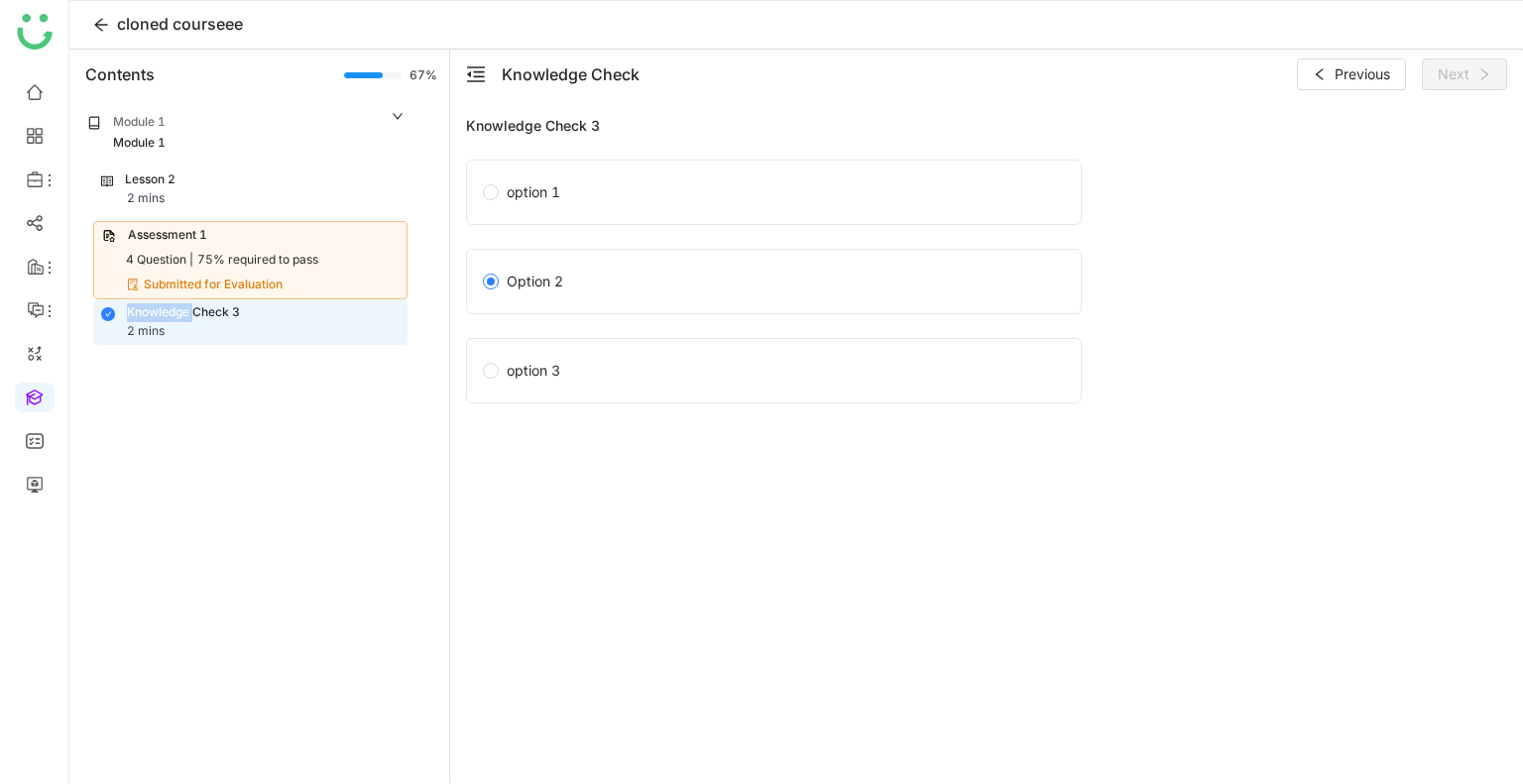 click on "Knowledge Check 3" 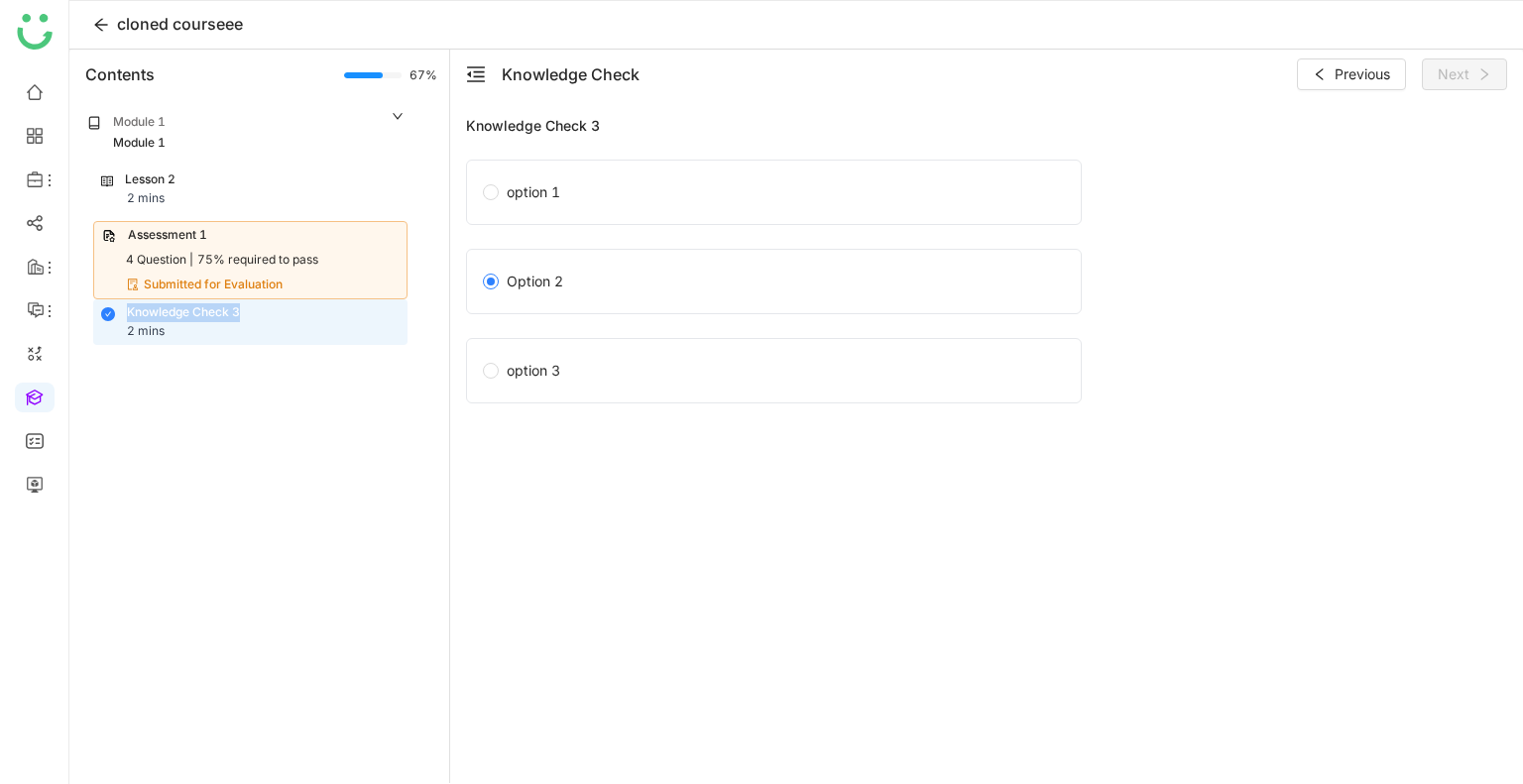 click on "Knowledge Check 3" 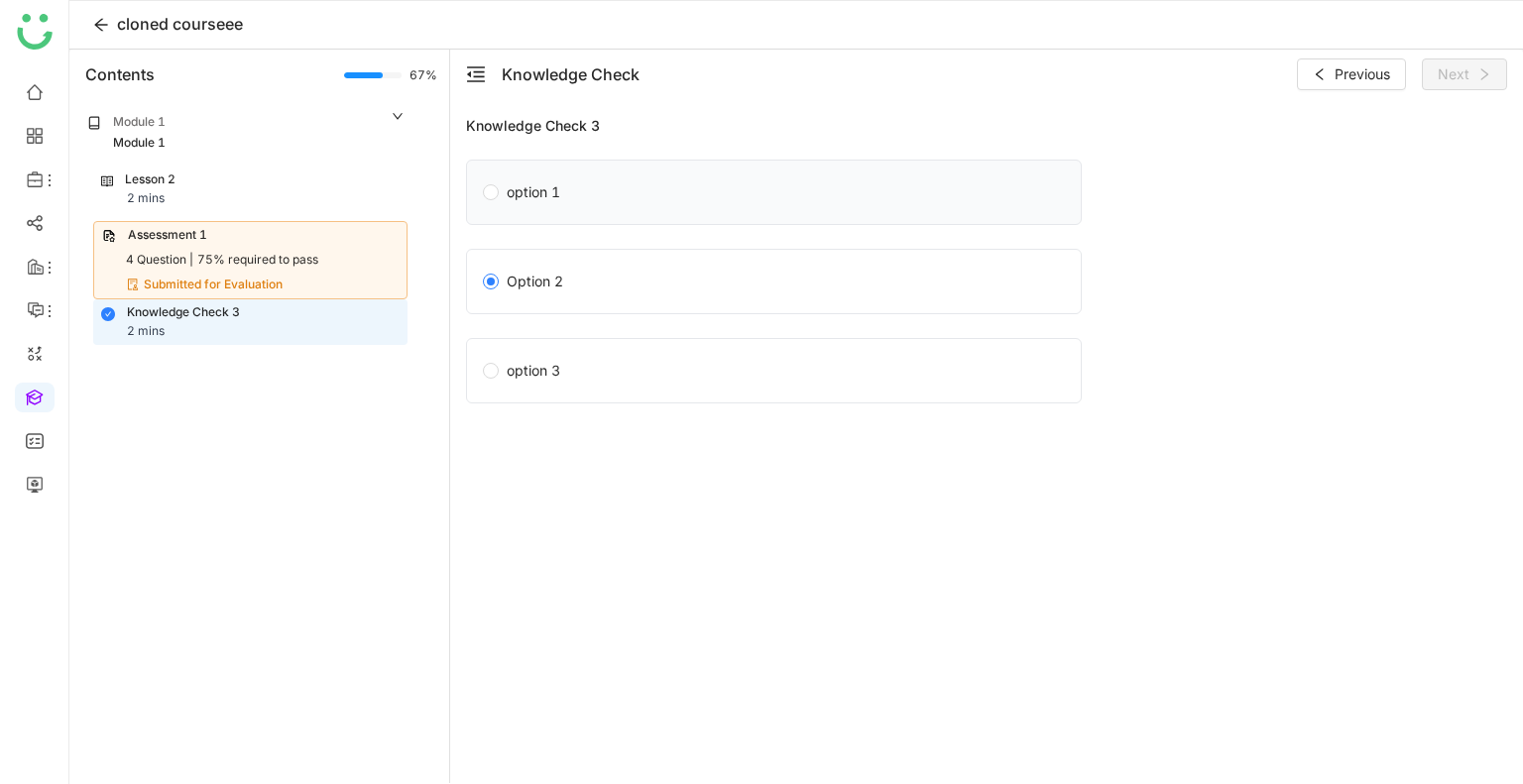 click on "option 1" 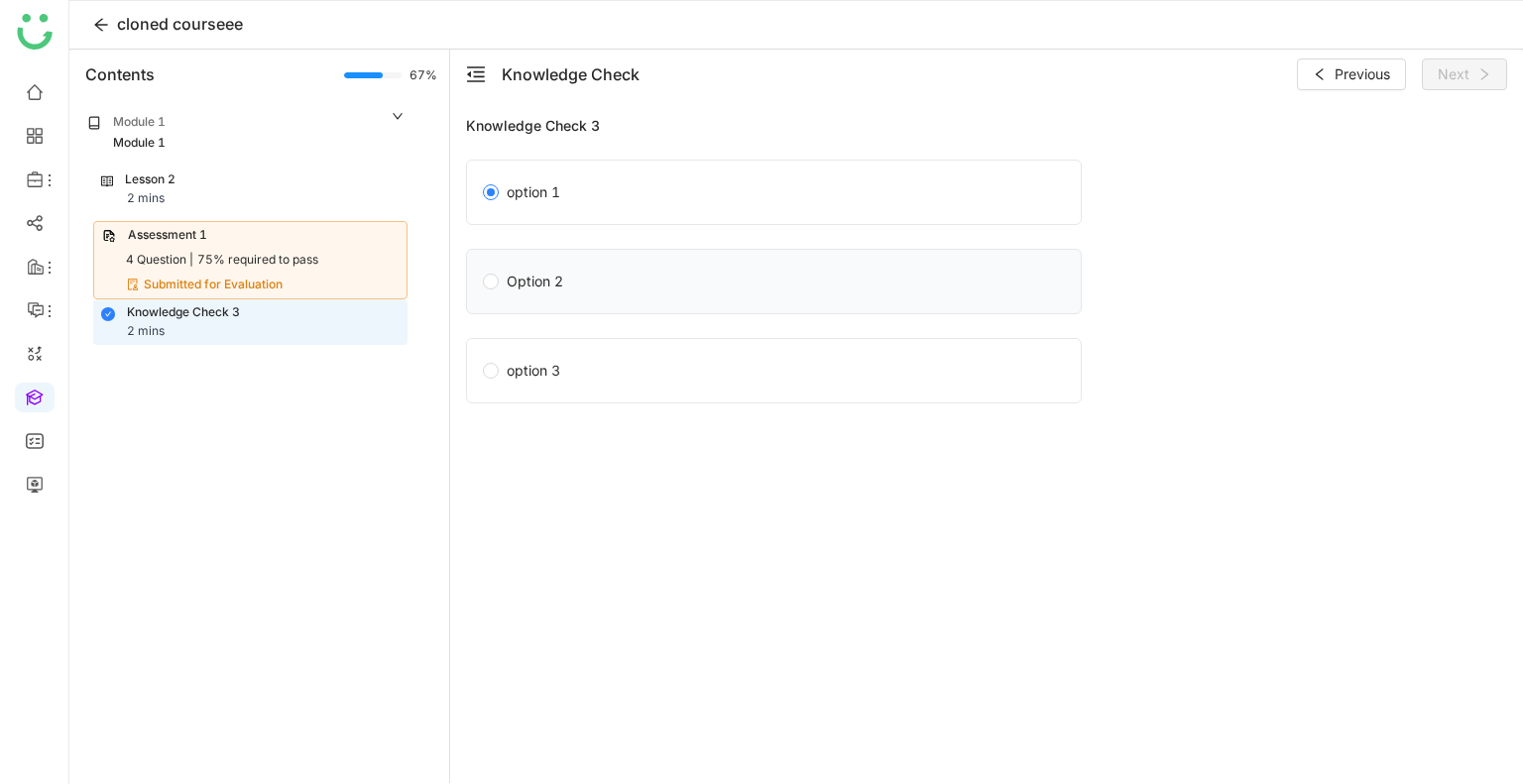 click on "Option 2" 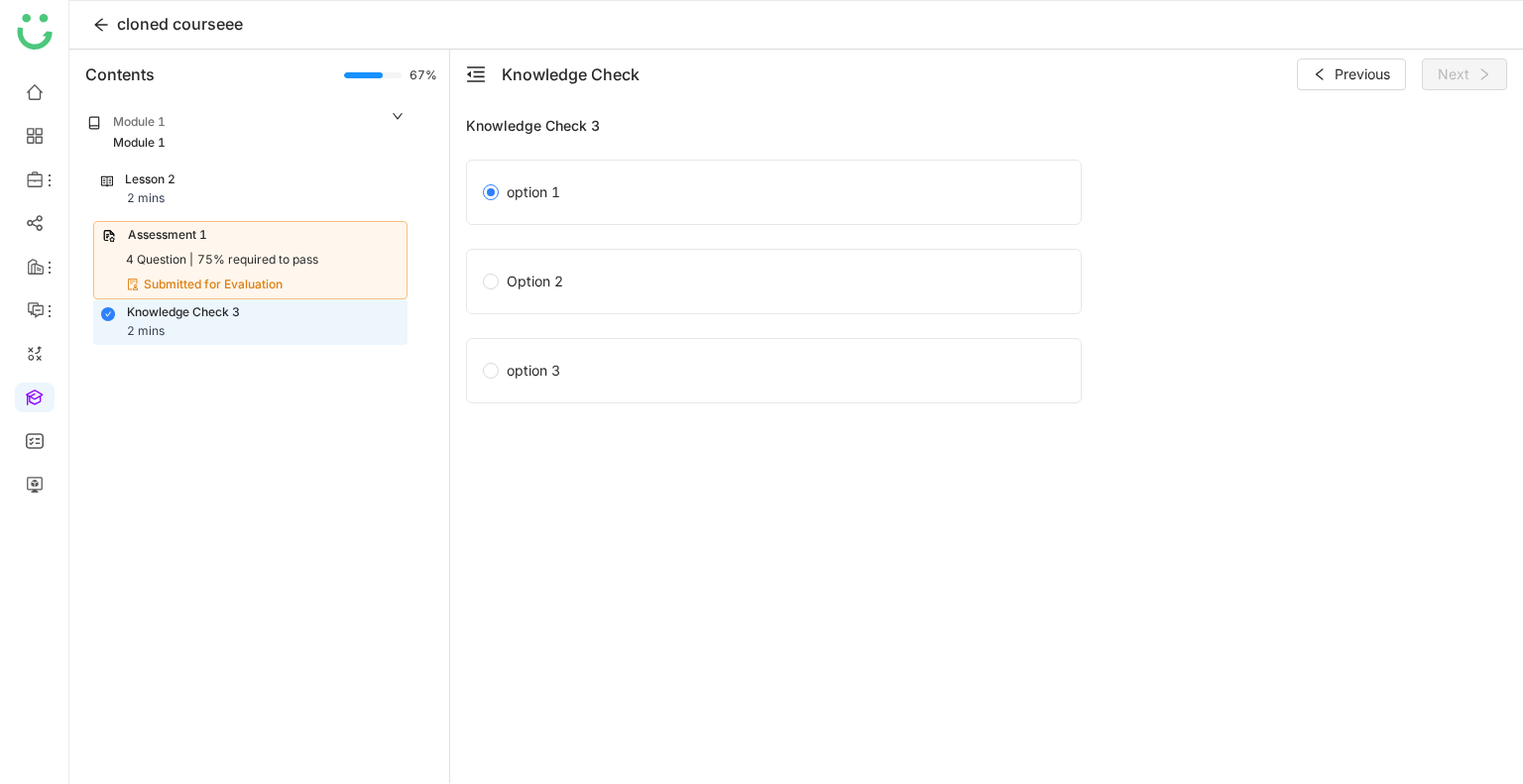 click on "Assessment 1" 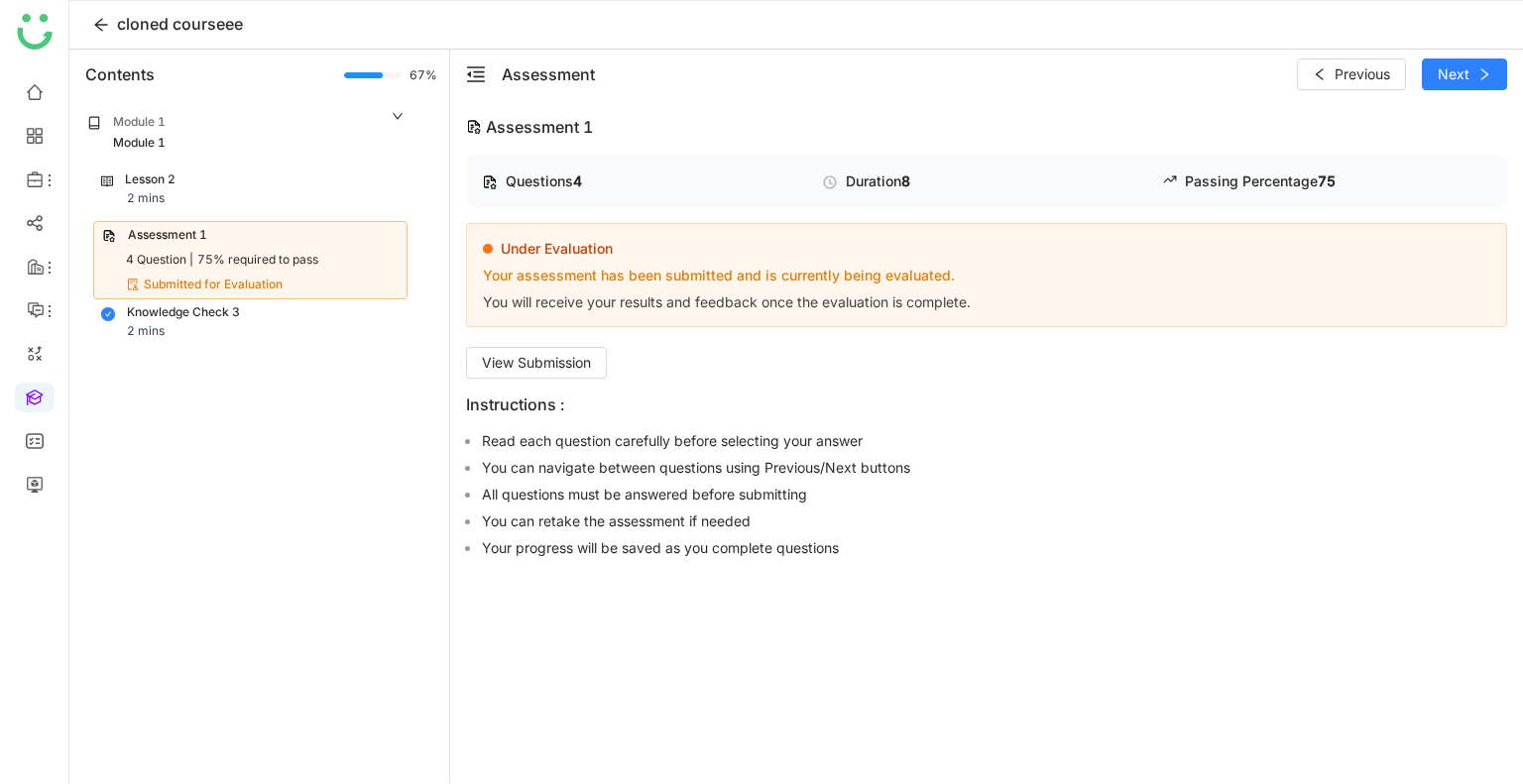 click on "Assessment 1" 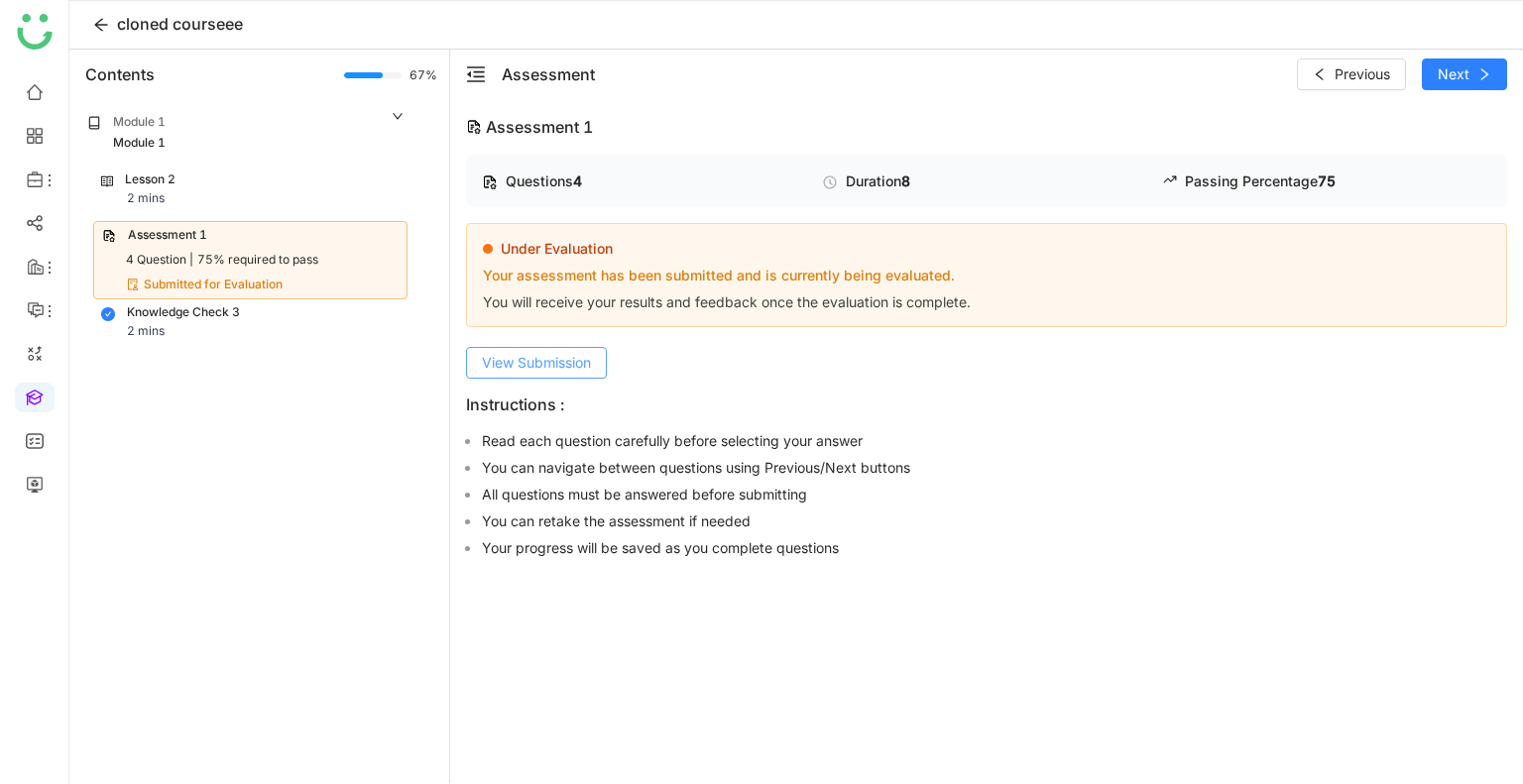 click on "View Submission" 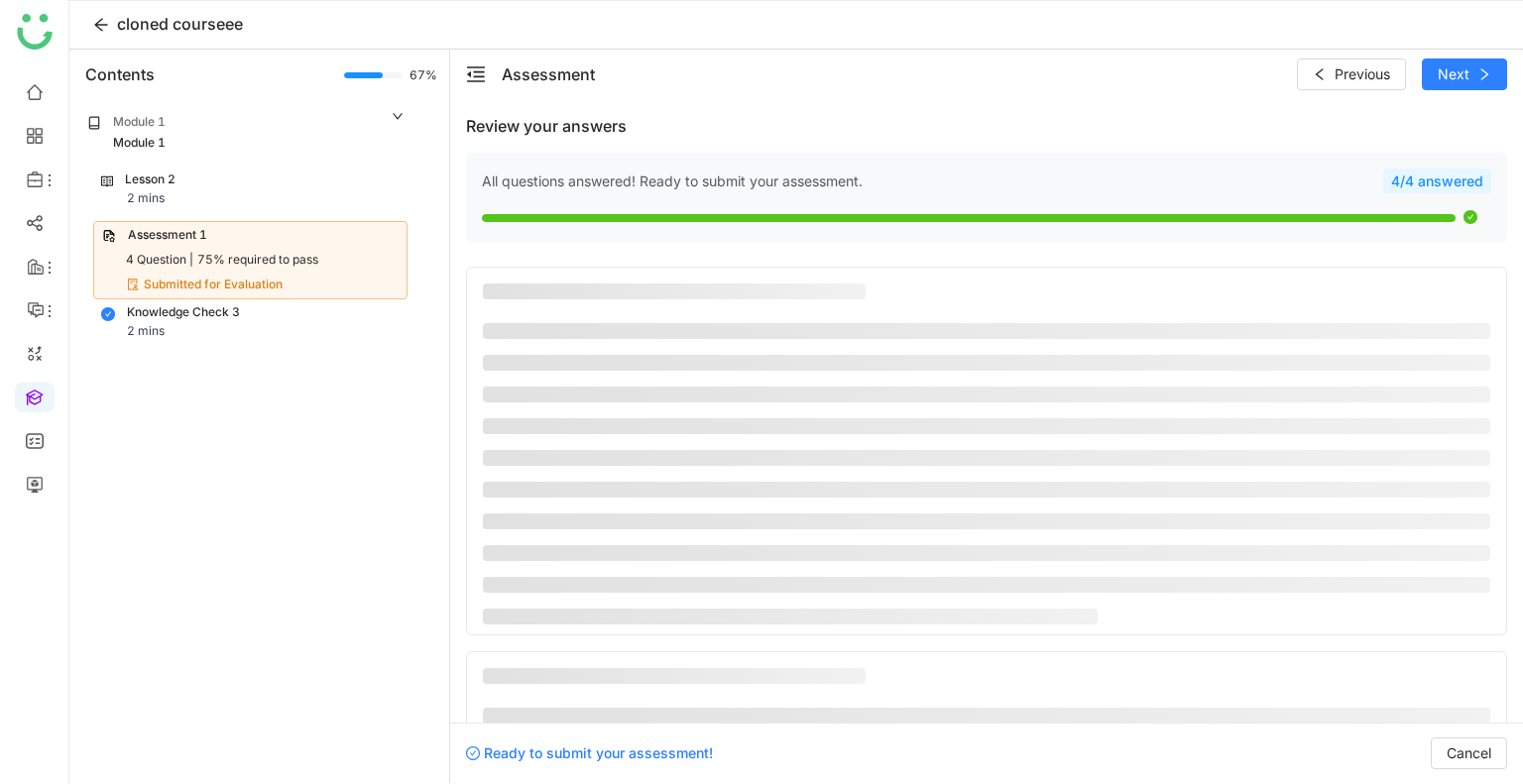 scroll, scrollTop: 979, scrollLeft: 0, axis: vertical 